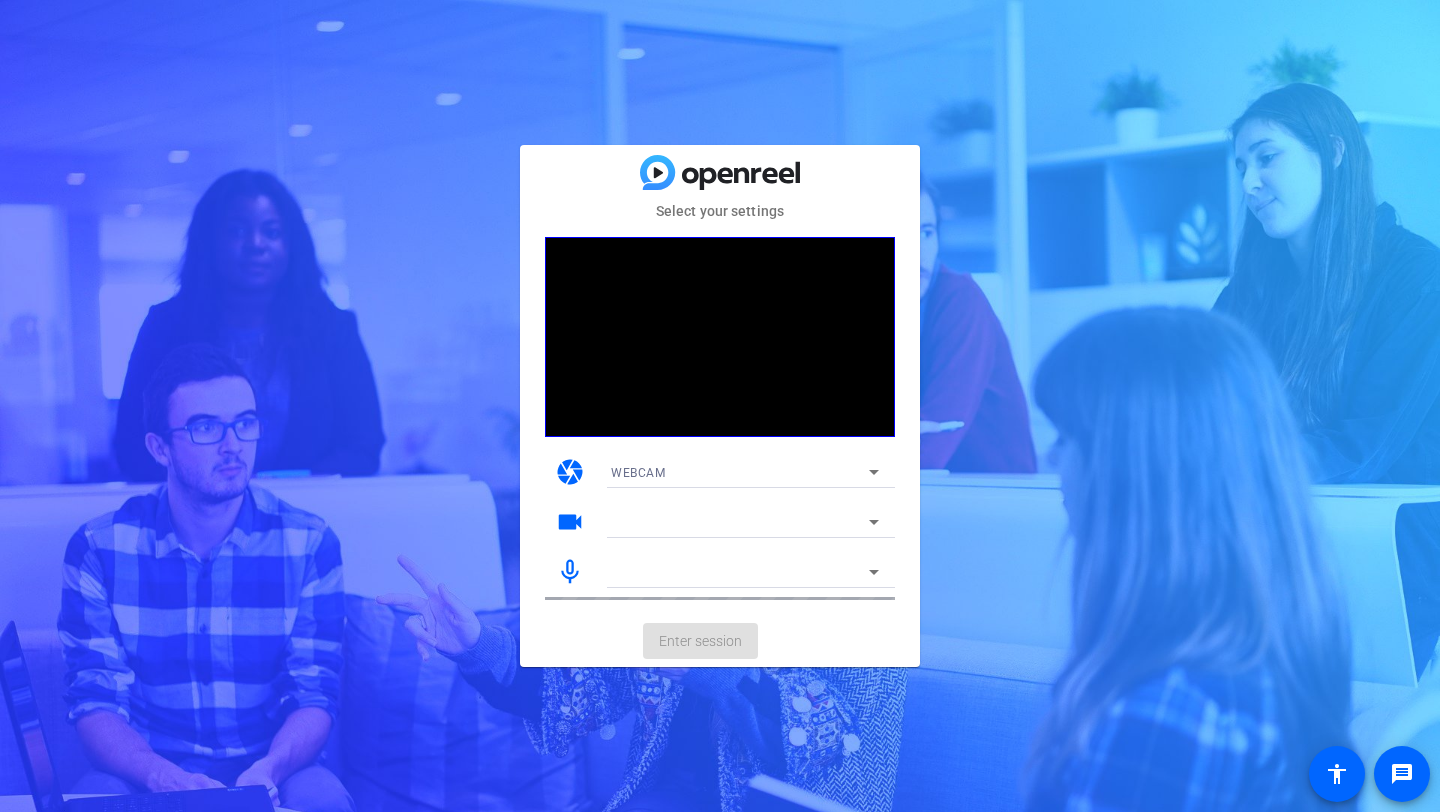 scroll, scrollTop: 0, scrollLeft: 0, axis: both 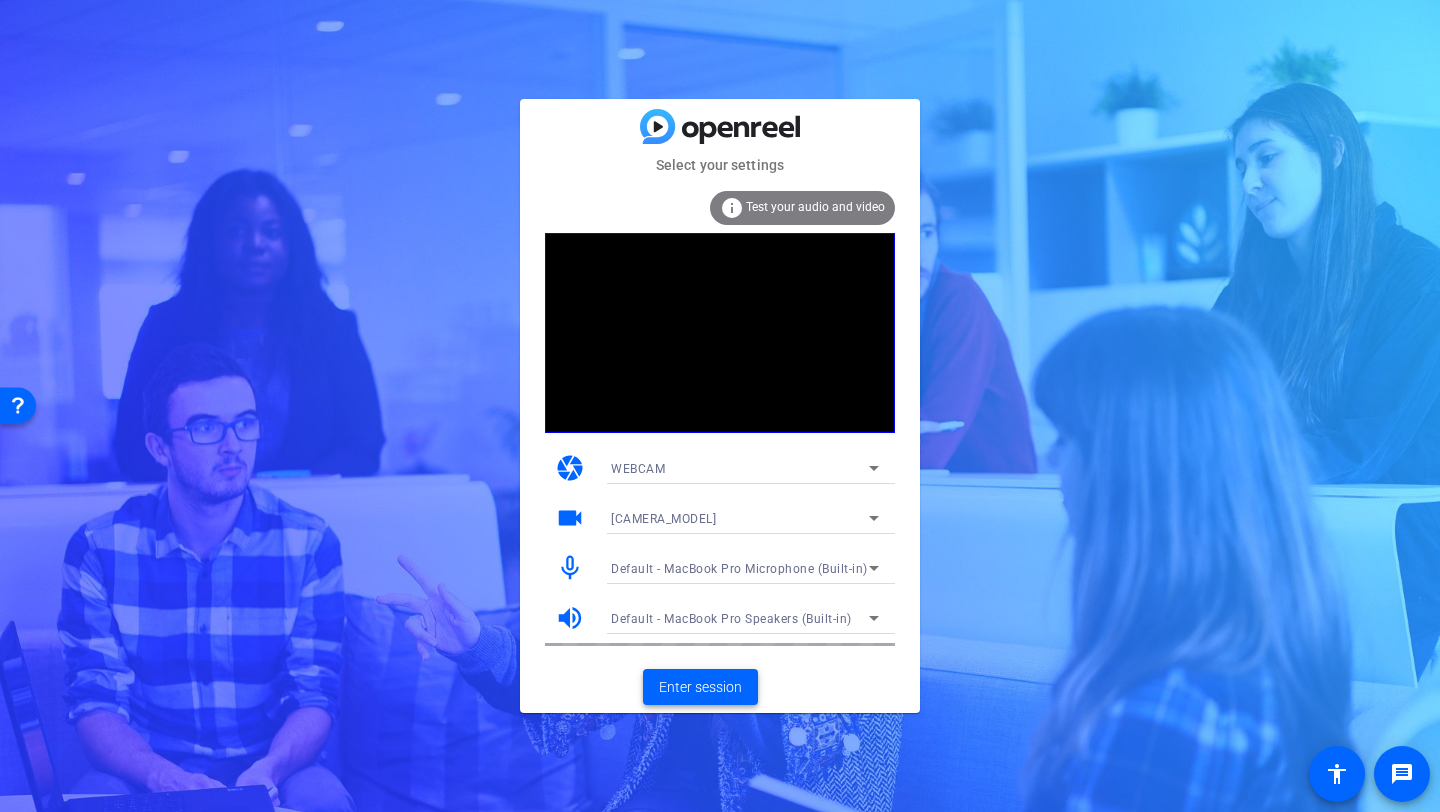 click on "Enter session" at bounding box center [700, 687] 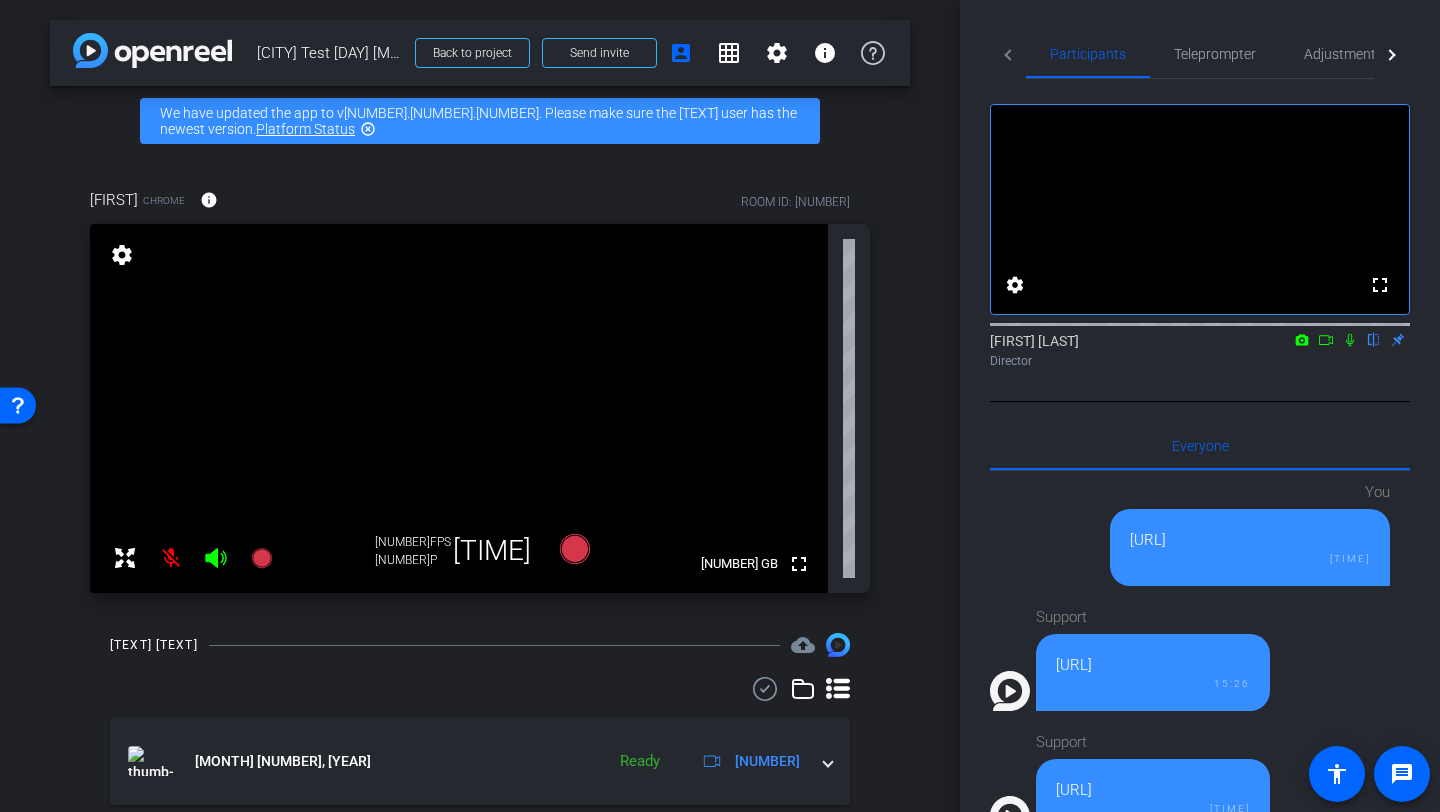 click at bounding box center (1350, 340) 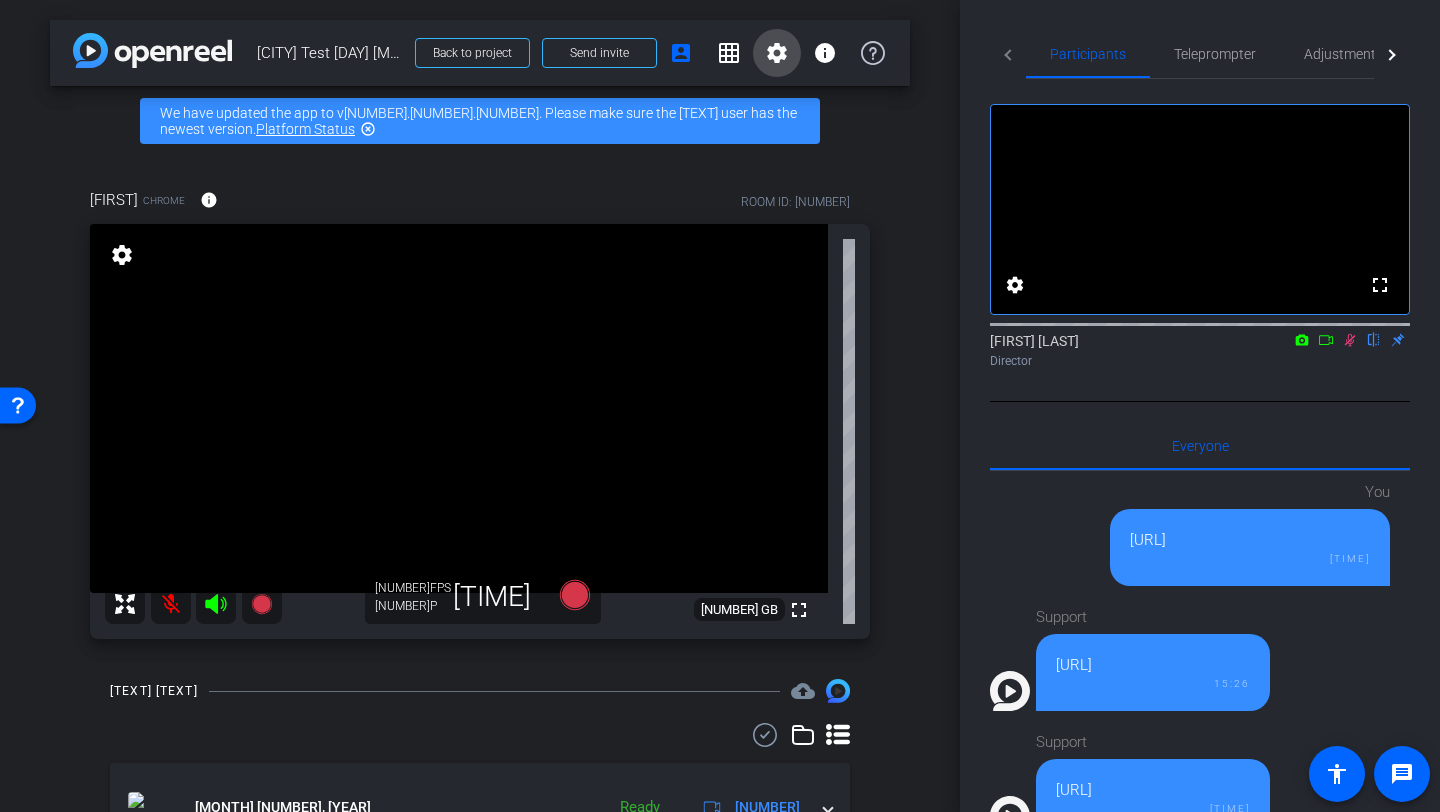 click at bounding box center (777, 53) 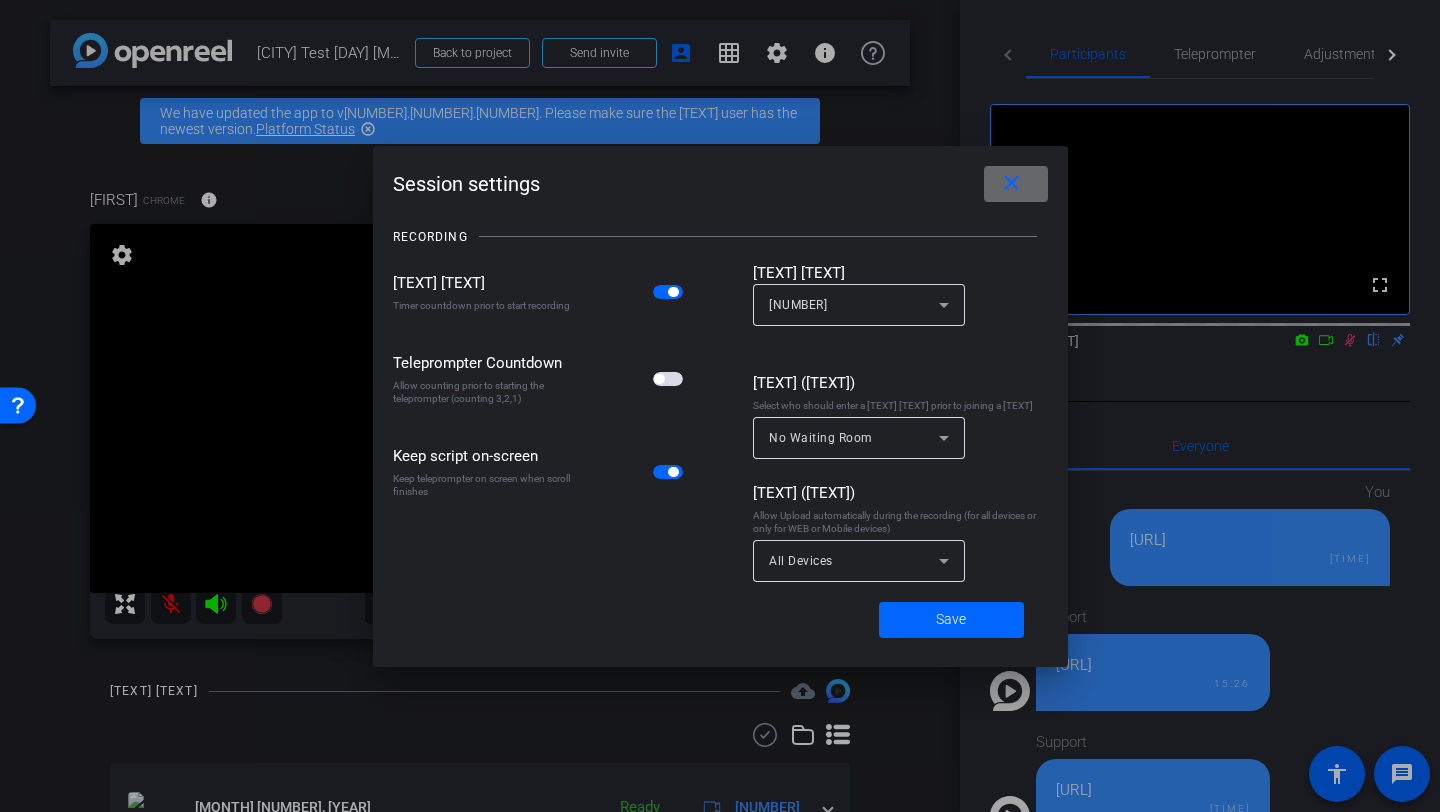 click on "close" at bounding box center (1011, 183) 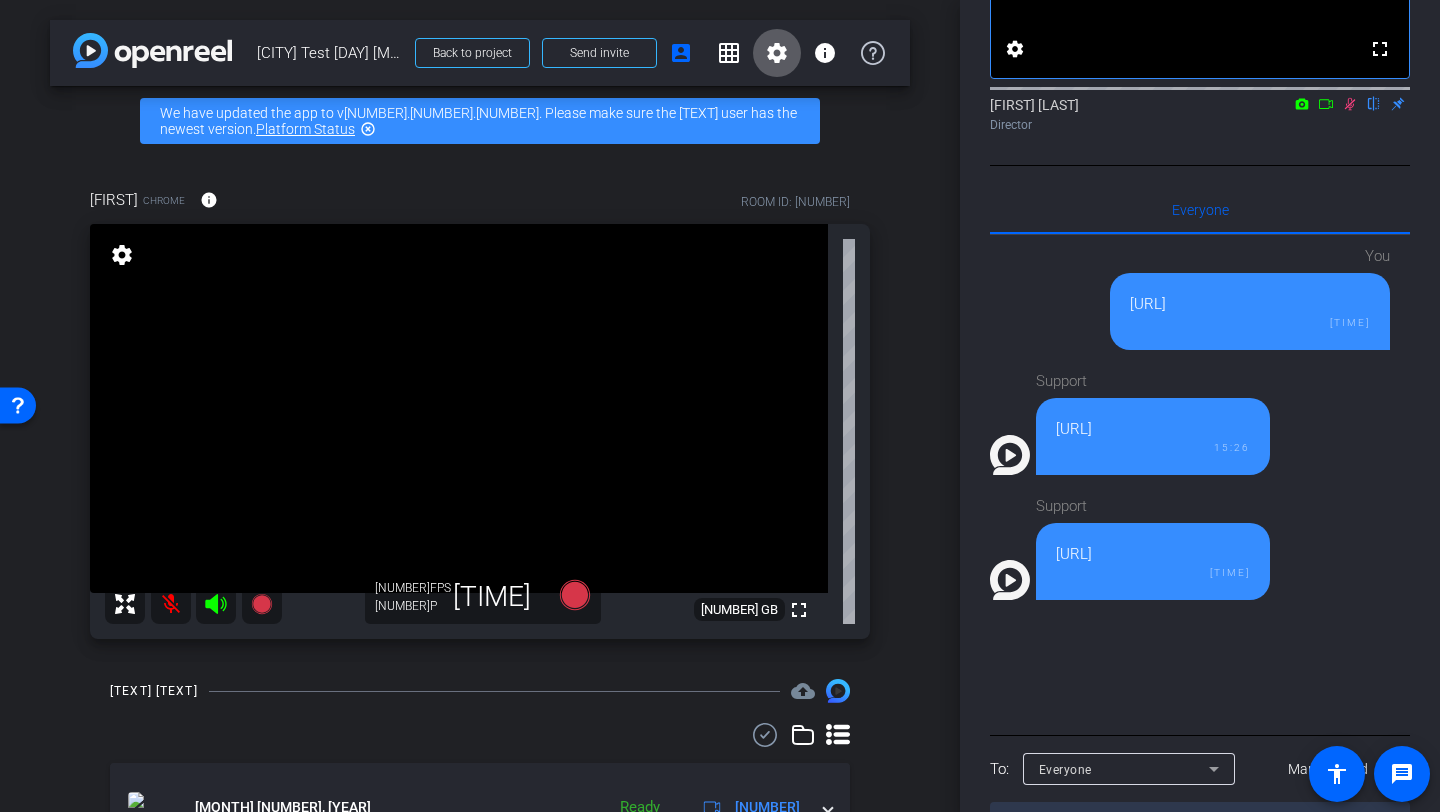 scroll, scrollTop: 328, scrollLeft: 0, axis: vertical 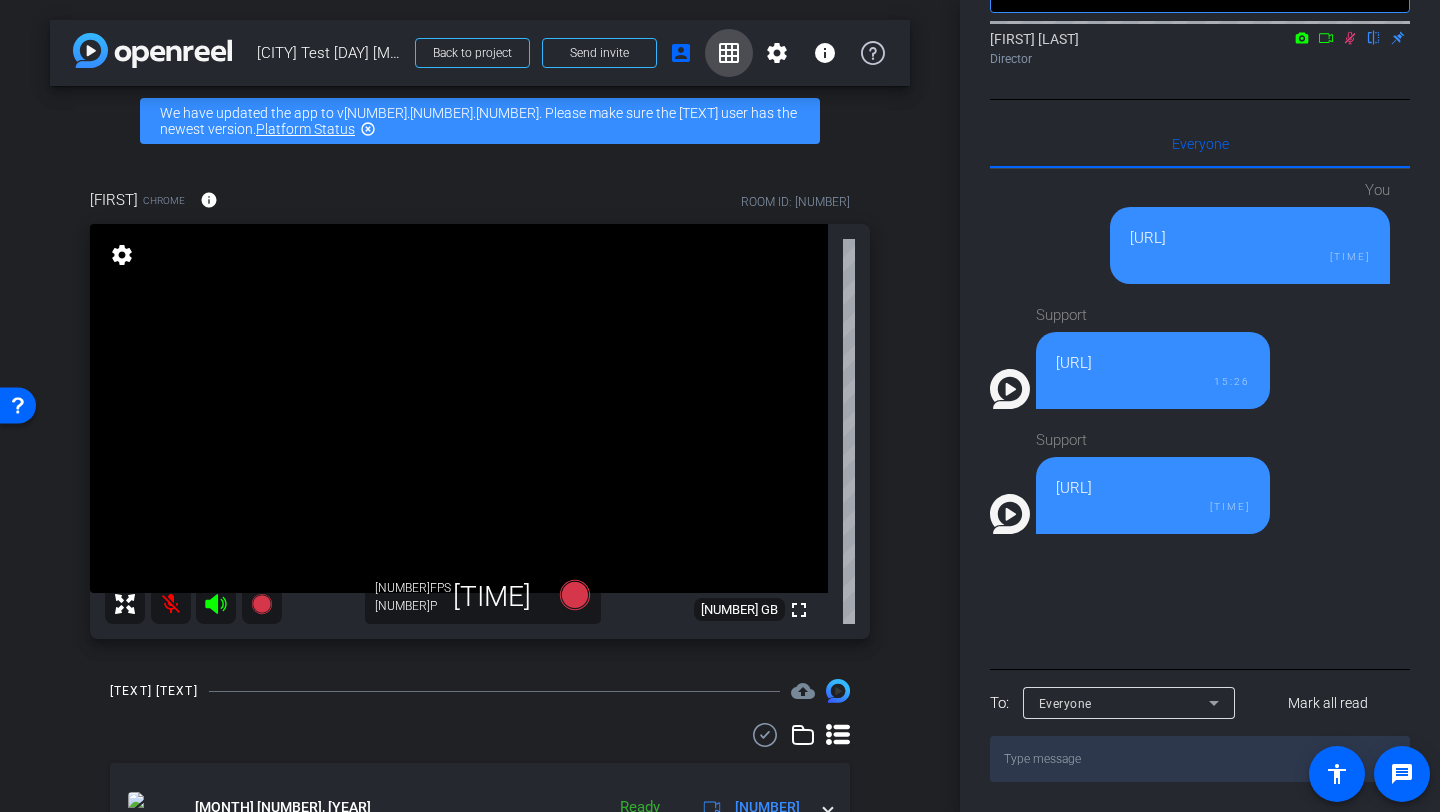 click at bounding box center (729, 53) 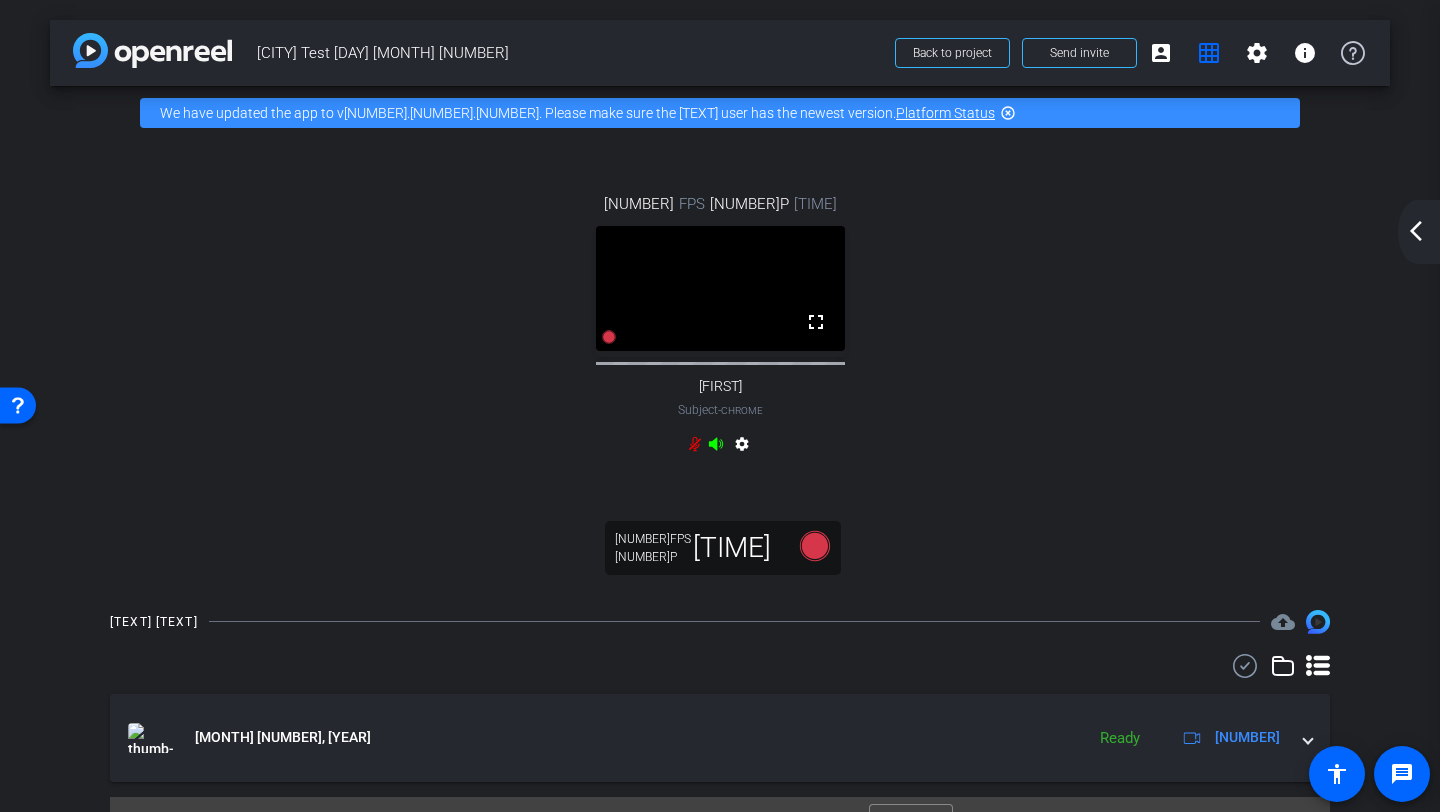 click on "arrow_back_ios_new" at bounding box center [1416, 231] 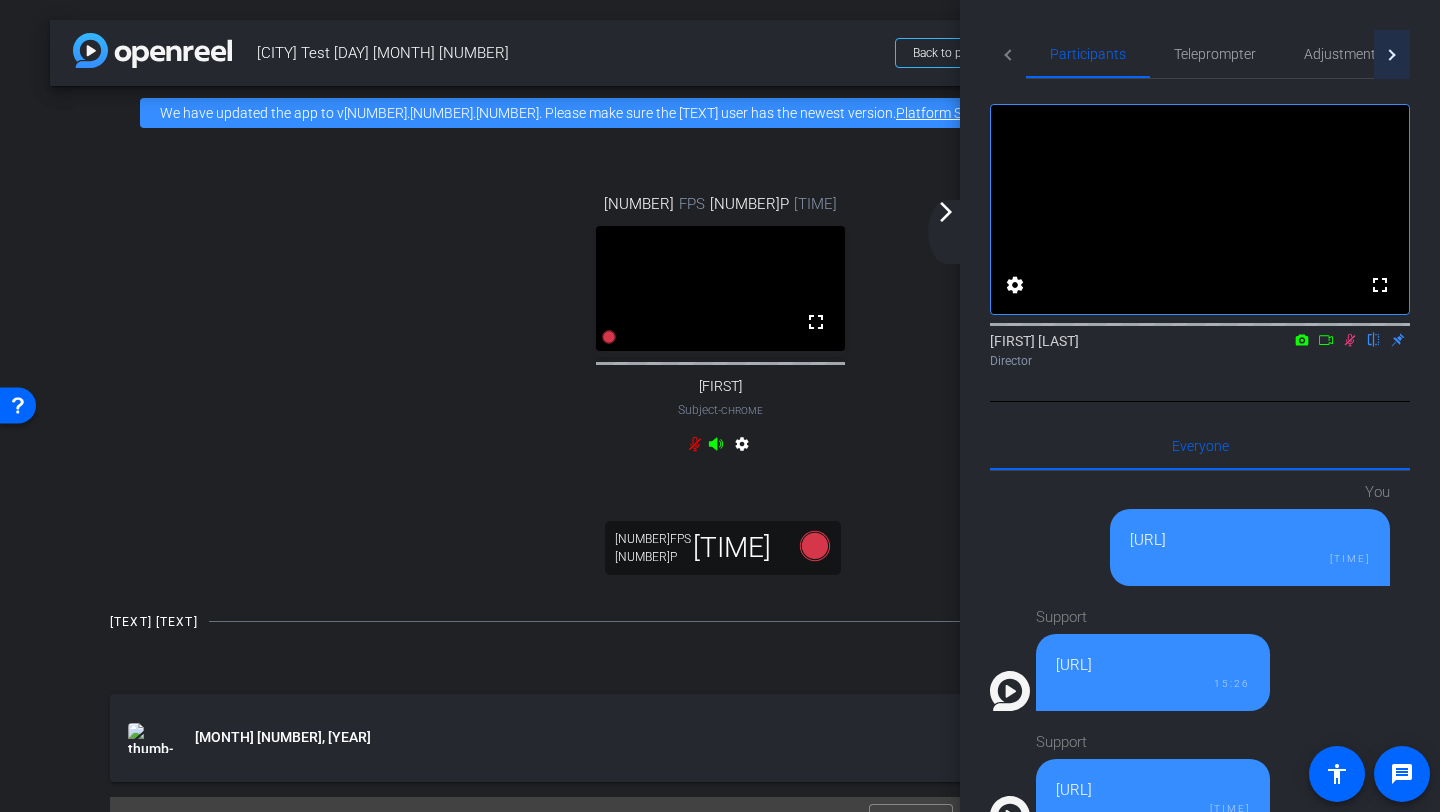 click at bounding box center [1389, 54] 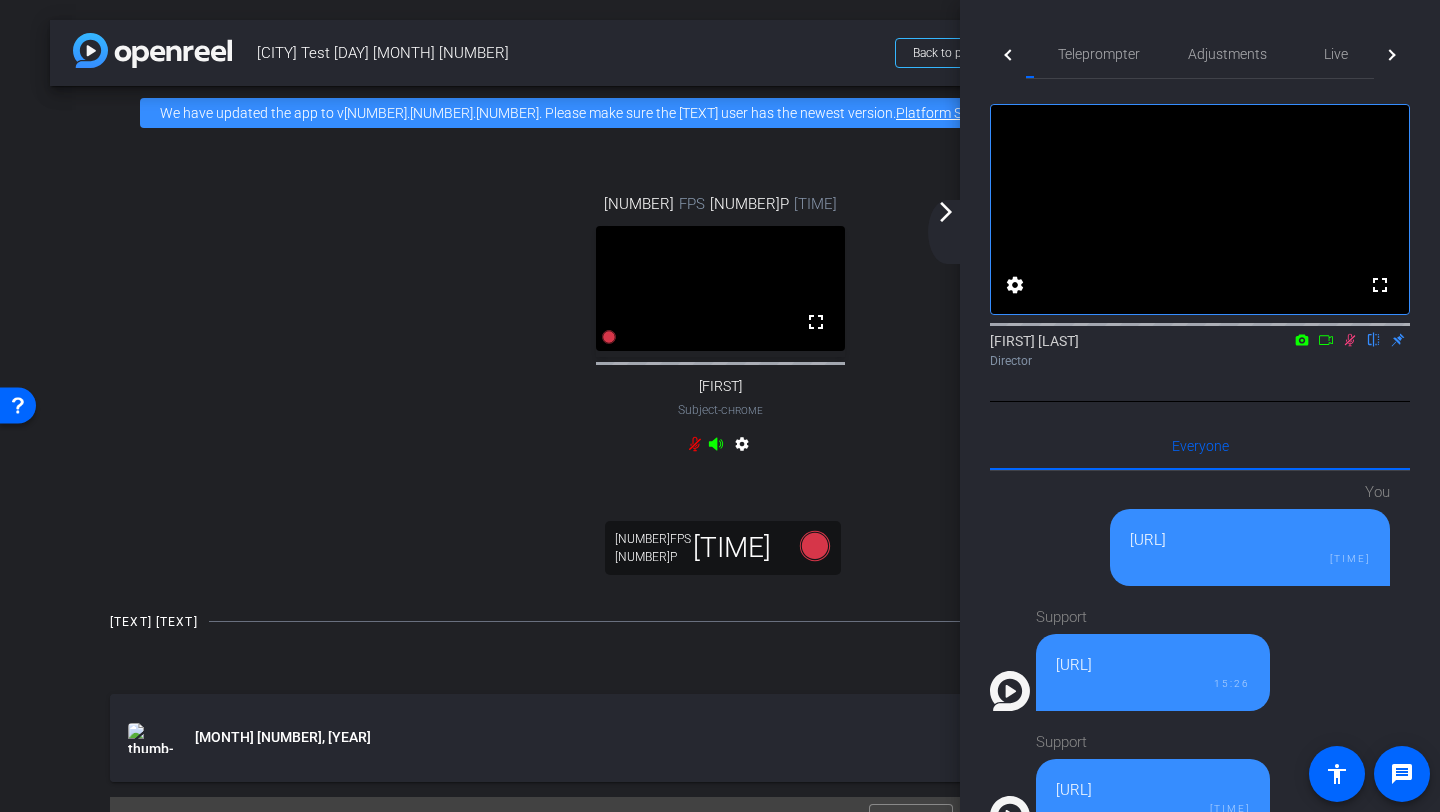 click on "arrow_forward_ios" at bounding box center (946, 212) 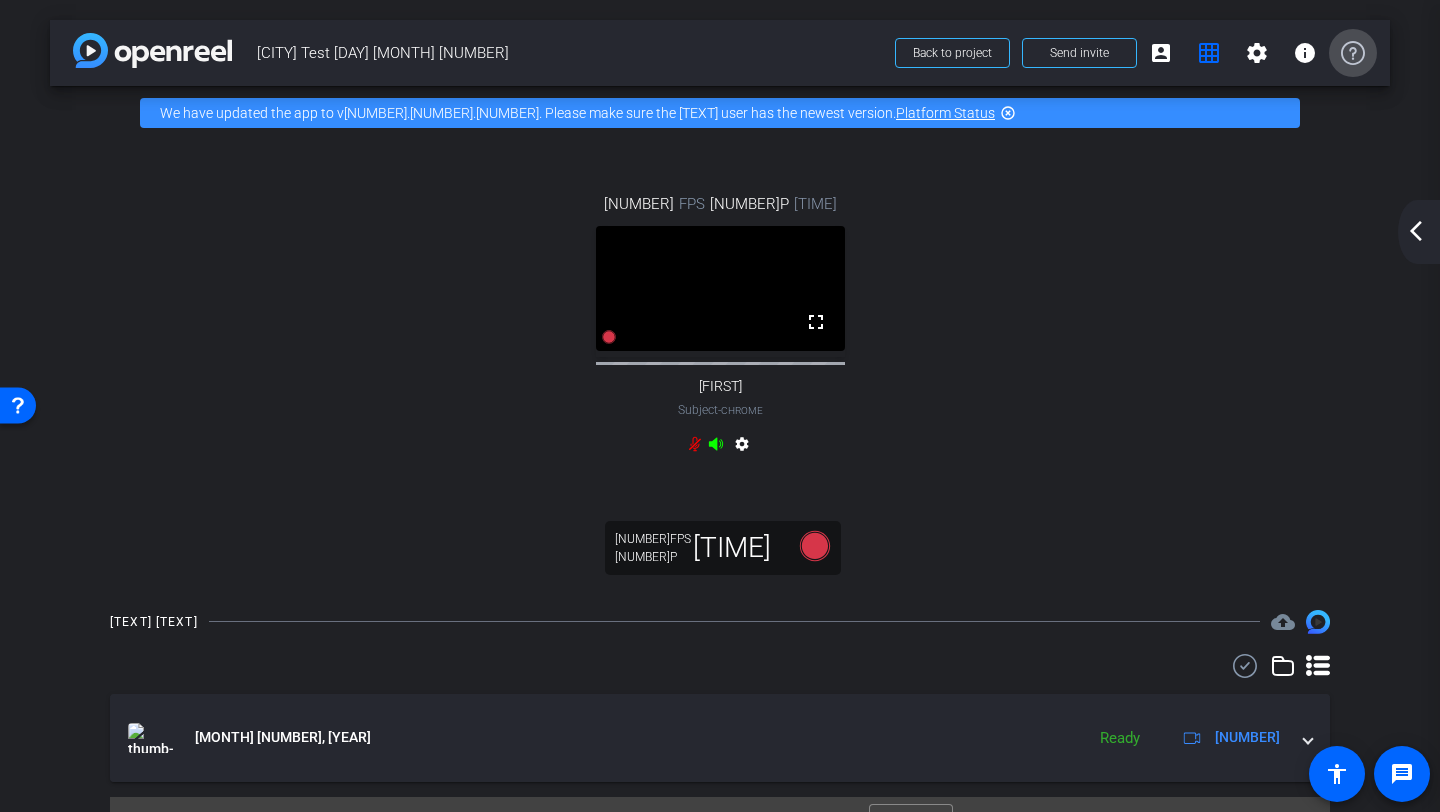 click at bounding box center (1353, 53) 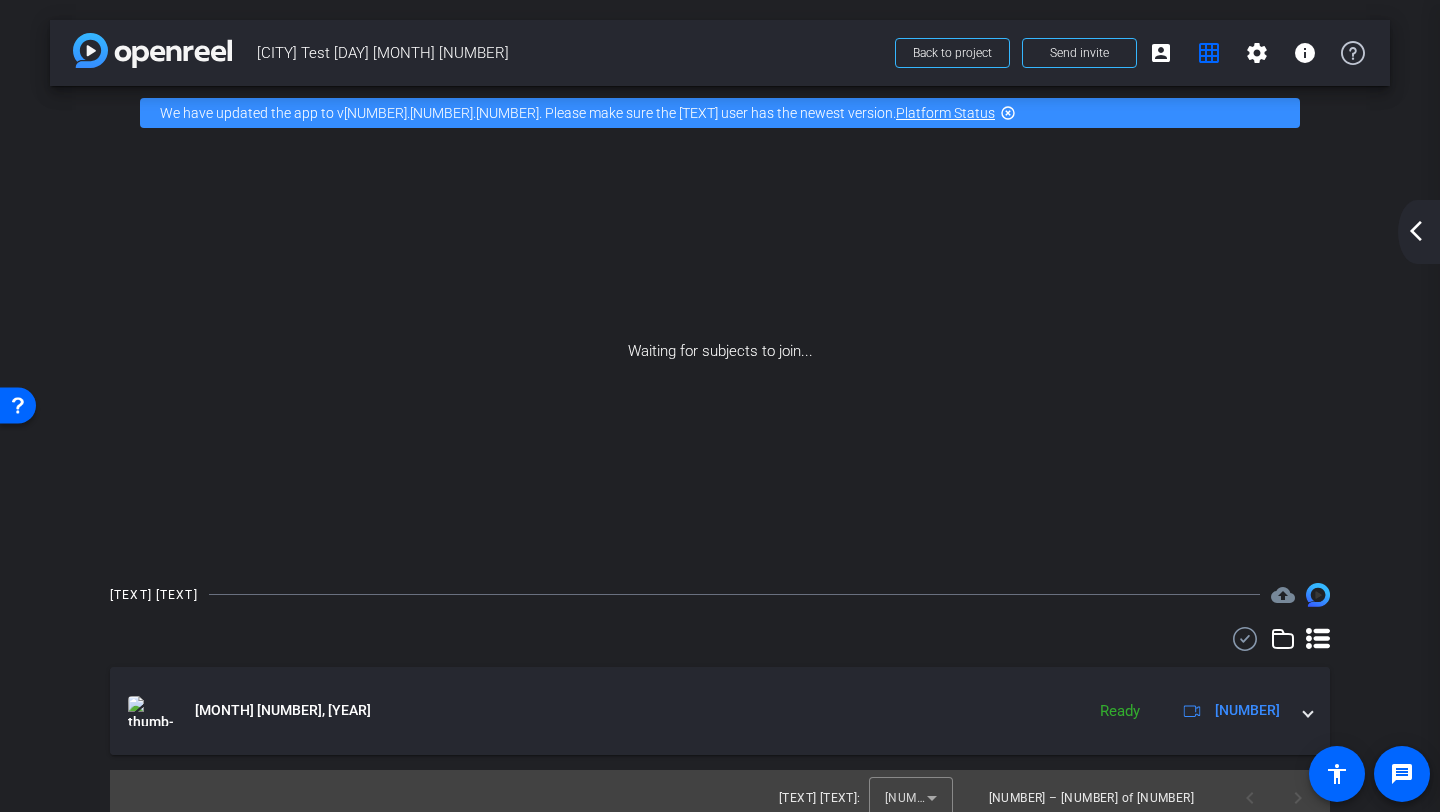 click on "arrow_back_ios_new" at bounding box center [1416, 231] 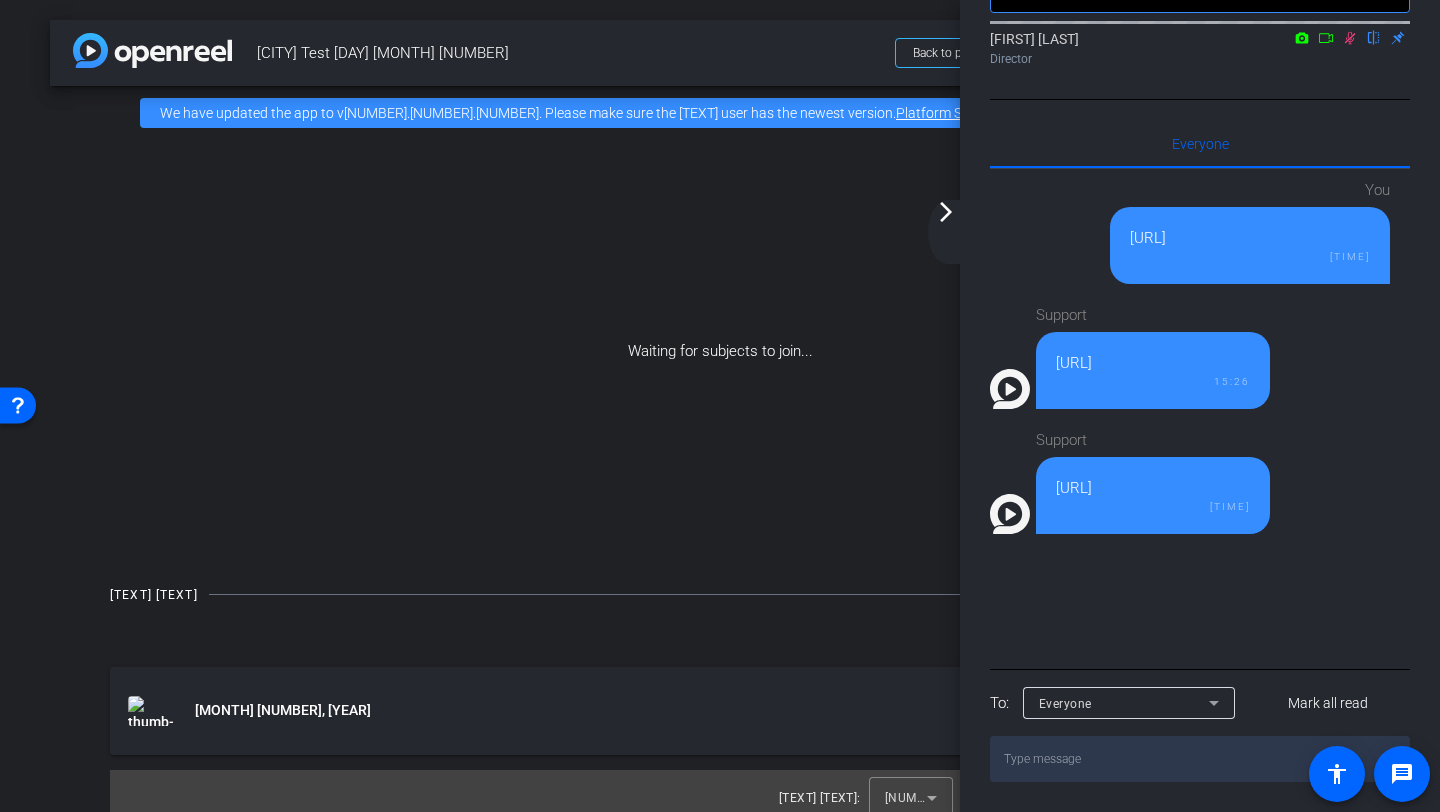 scroll, scrollTop: 0, scrollLeft: 0, axis: both 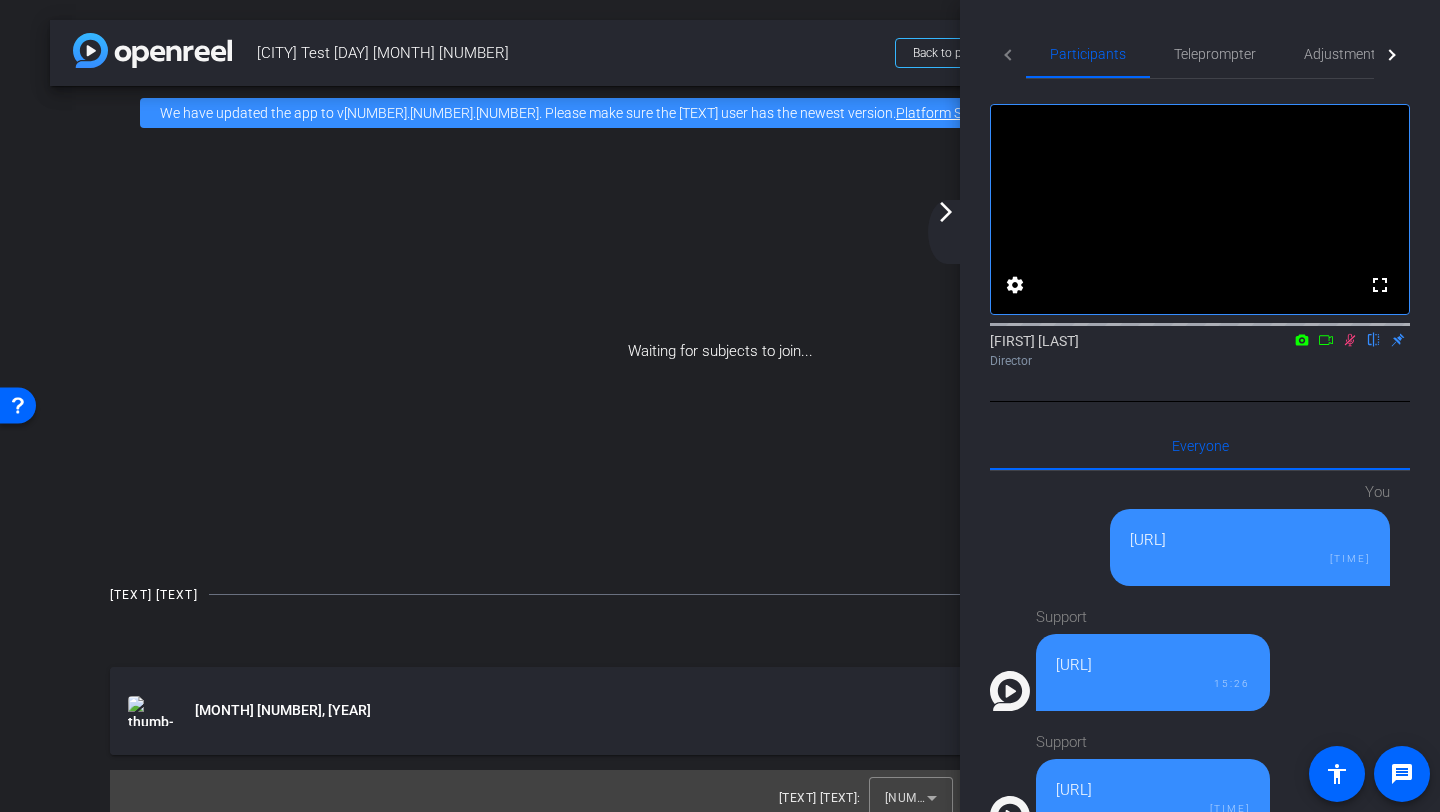 click on "arrow_forward_ios" at bounding box center (946, 212) 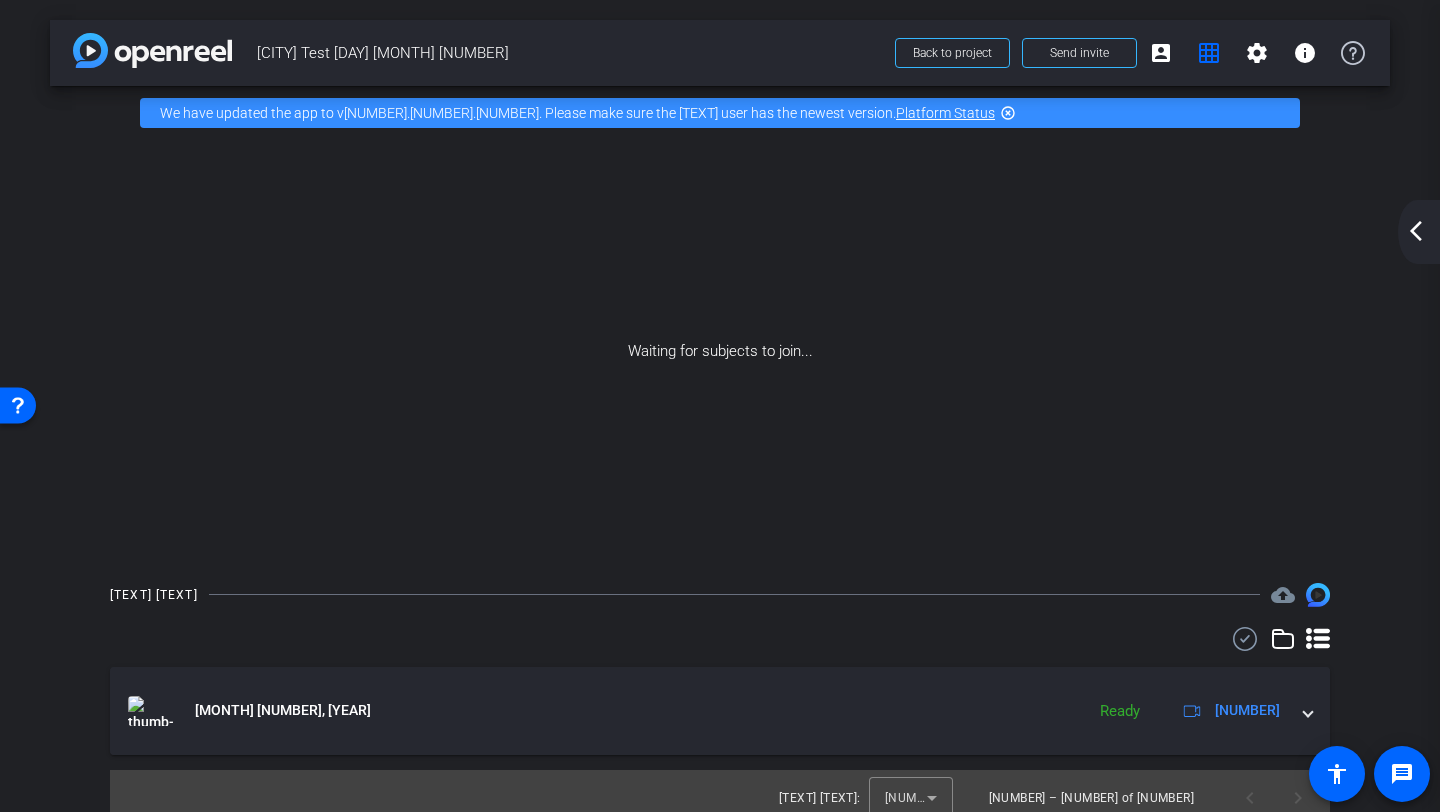 click on "highlight_off" at bounding box center (1008, 113) 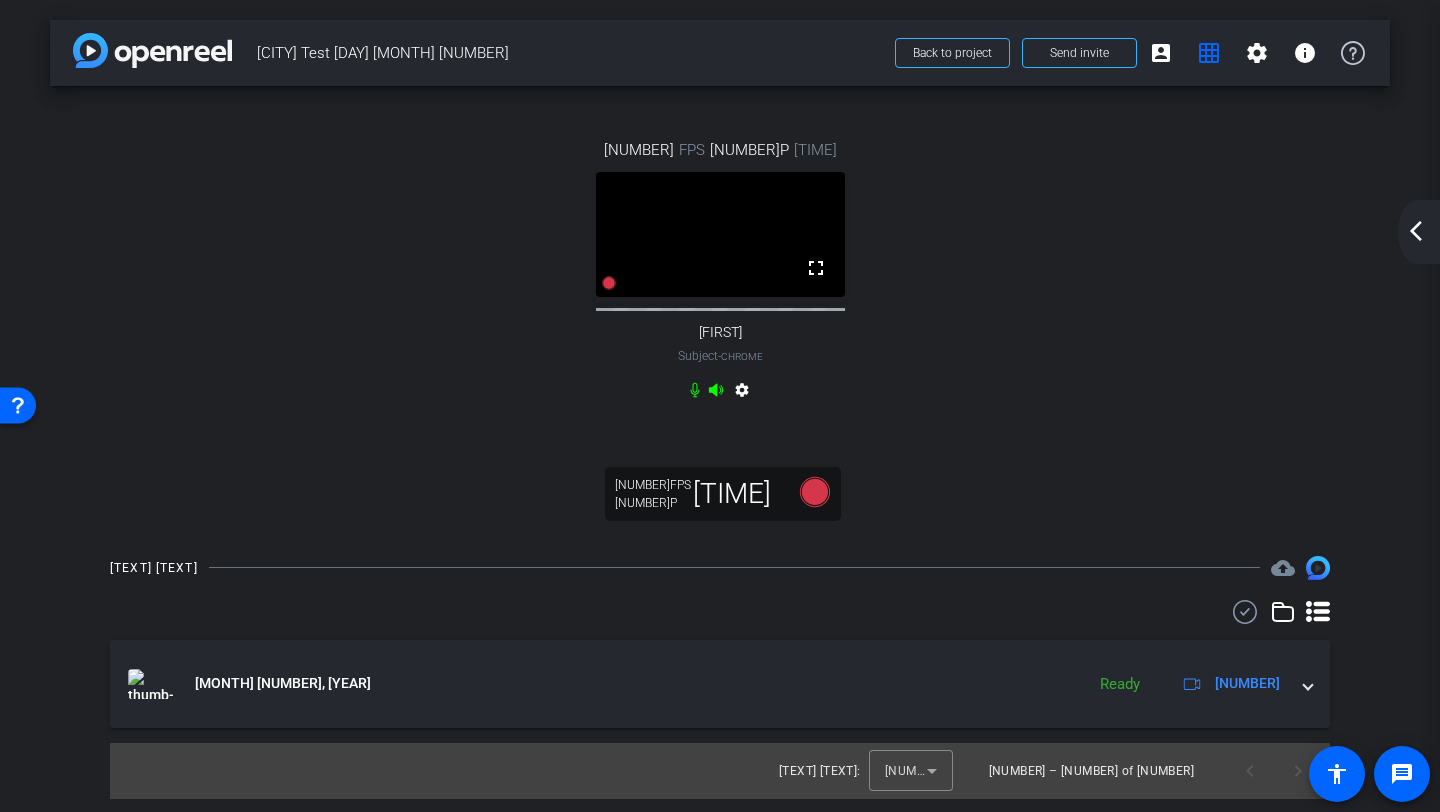 click on "[TEXT] [TEXT]" at bounding box center [1419, 232] 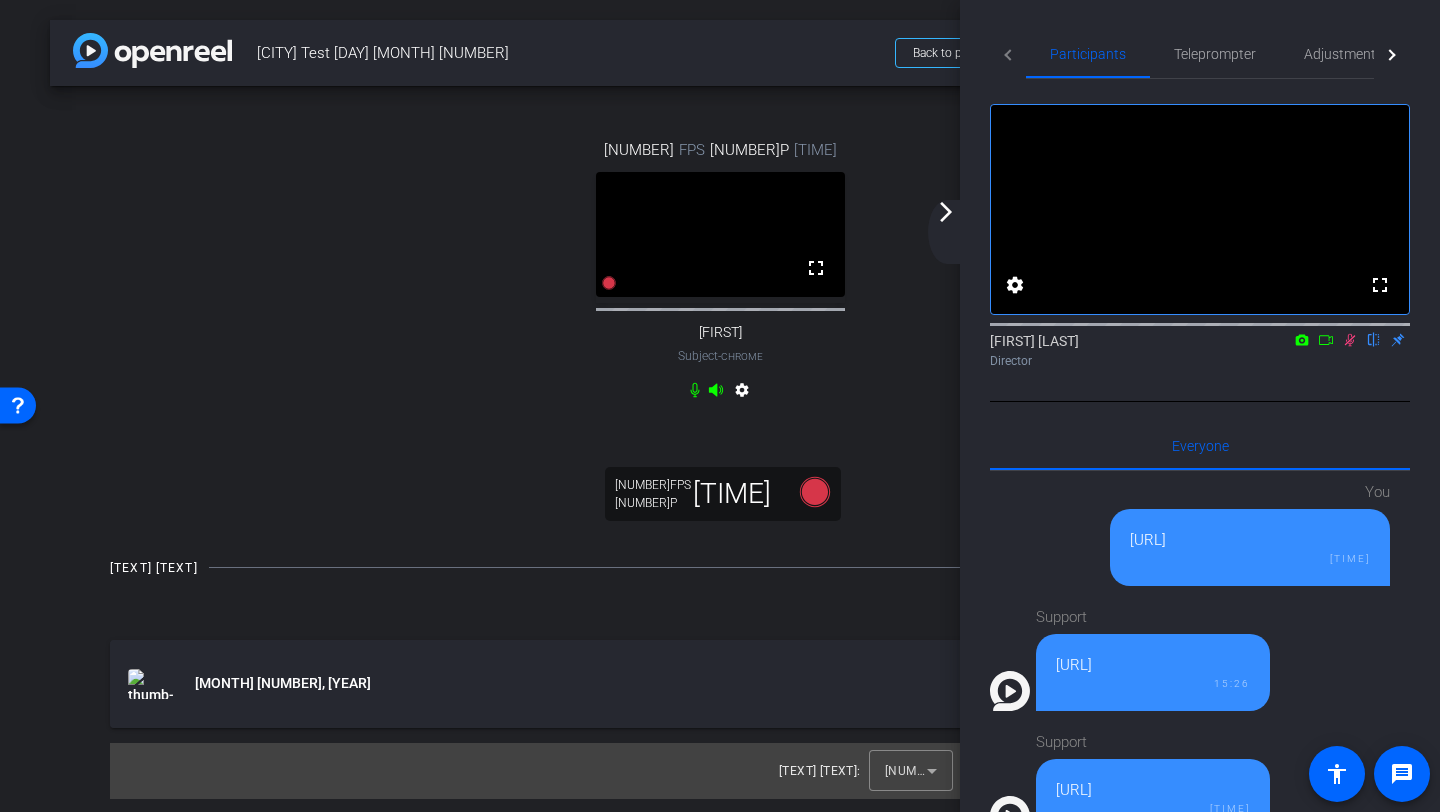 click on "[TEXT] [TEXT]" at bounding box center (949, 232) 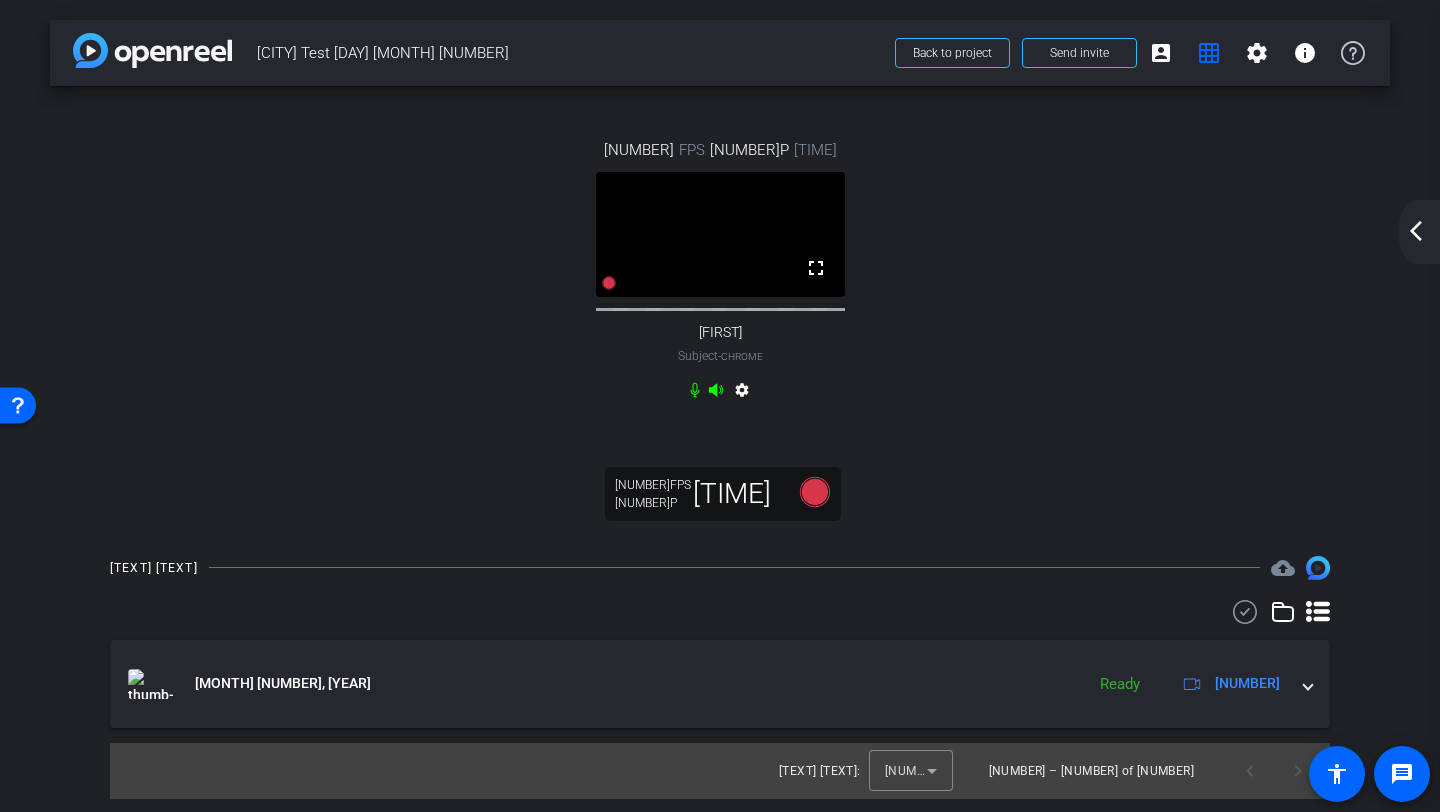 click on "arrow_back_ios_new" at bounding box center (1416, 231) 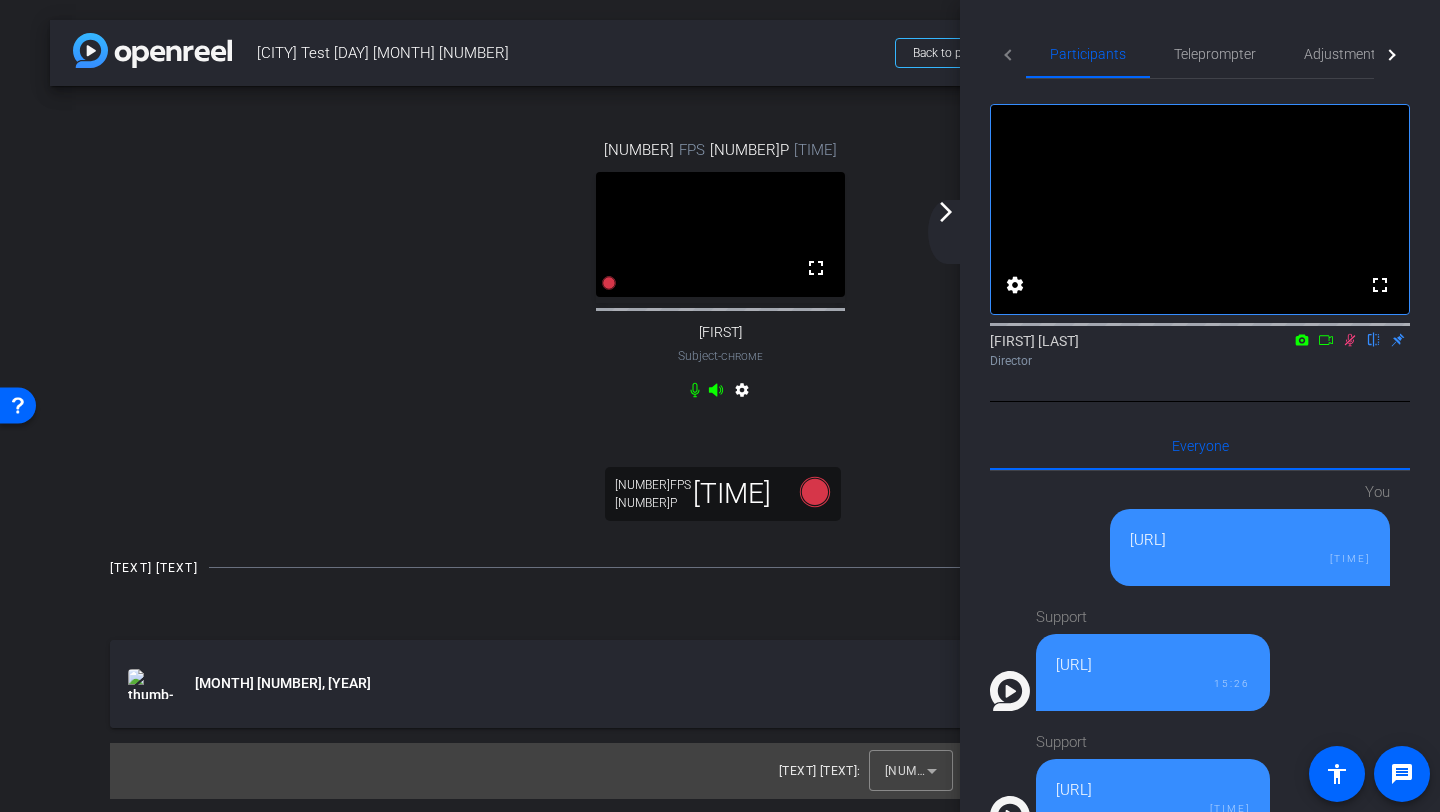 click at bounding box center (1392, 54) 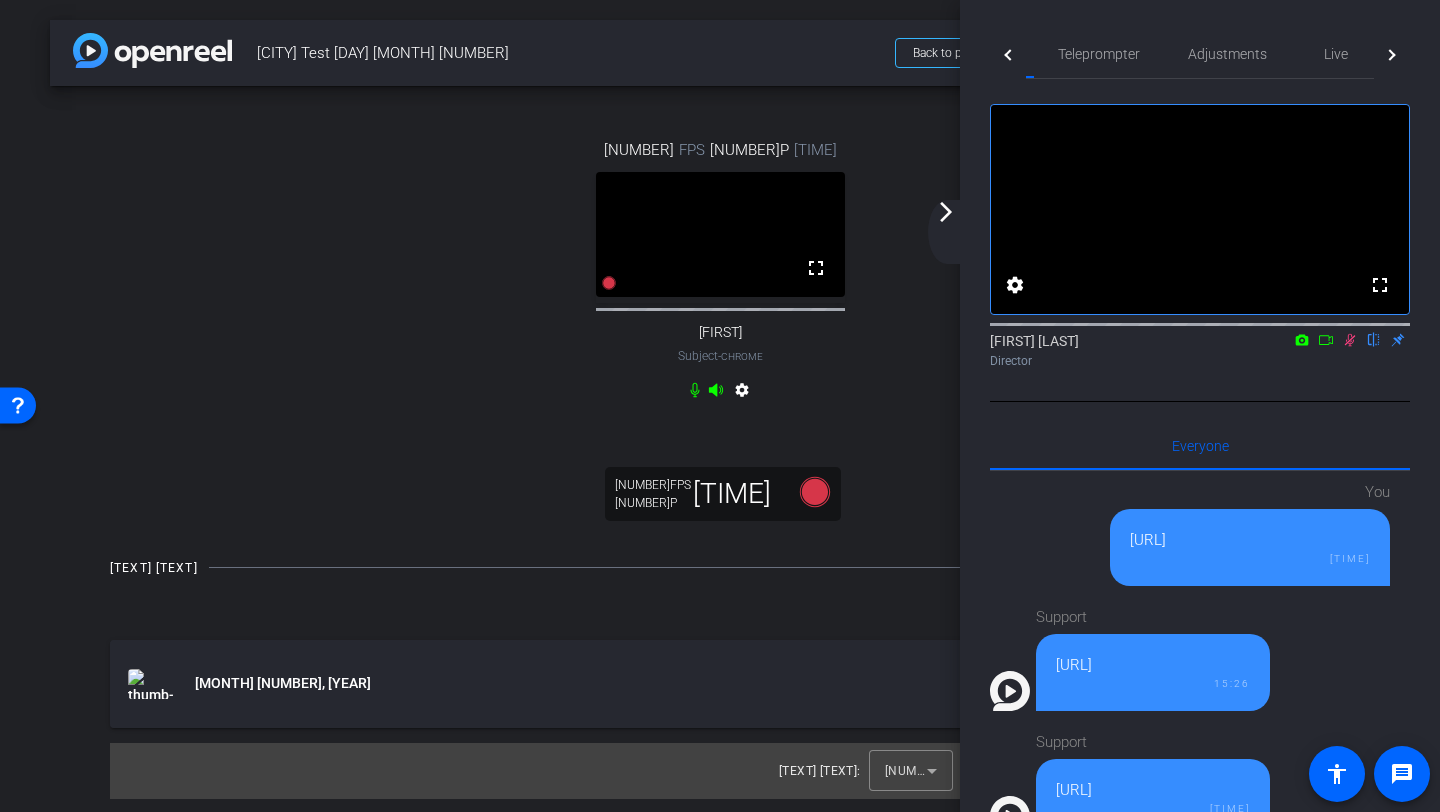 click at bounding box center (1392, 54) 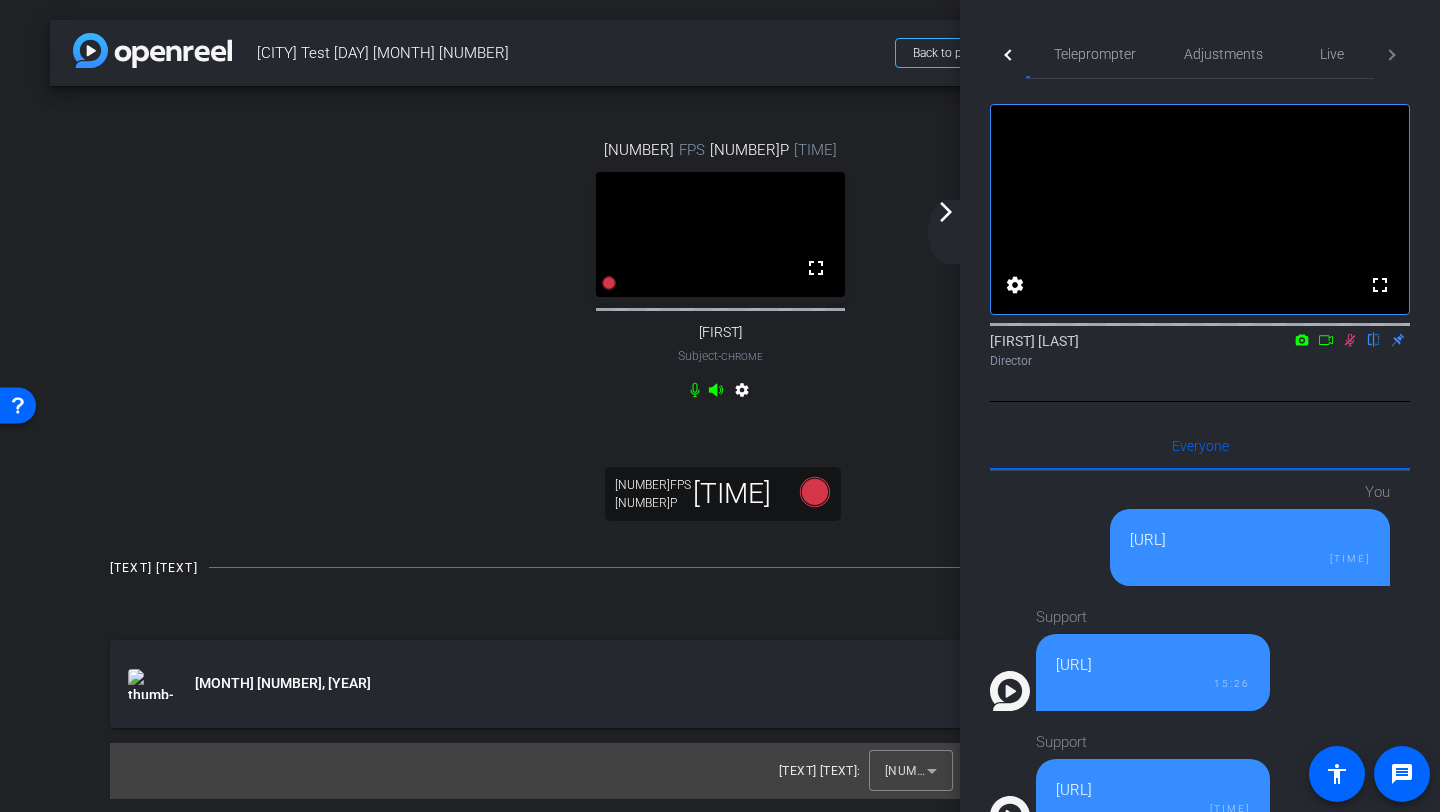 click on "flip" at bounding box center [1374, 339] 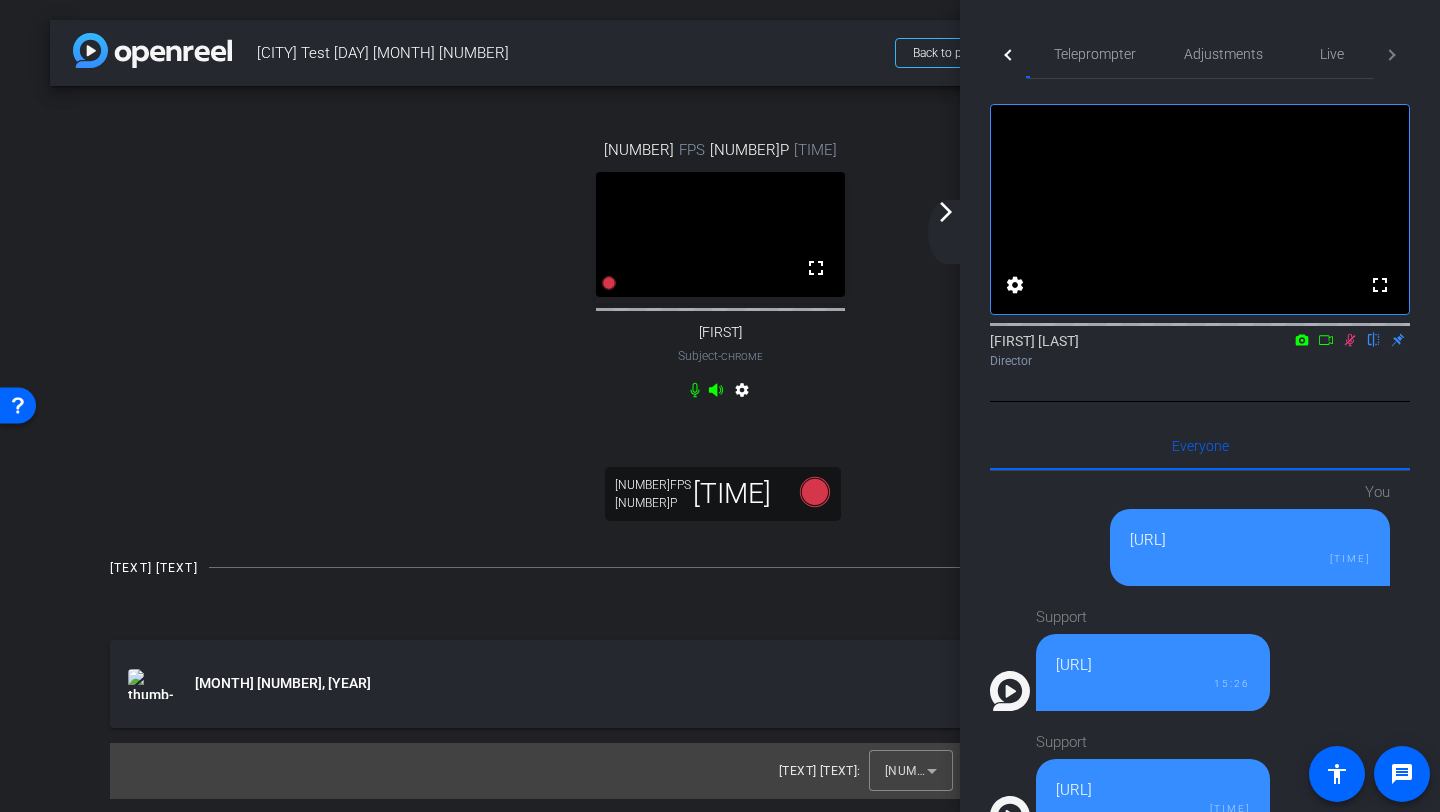 click on "flip" at bounding box center [1374, 339] 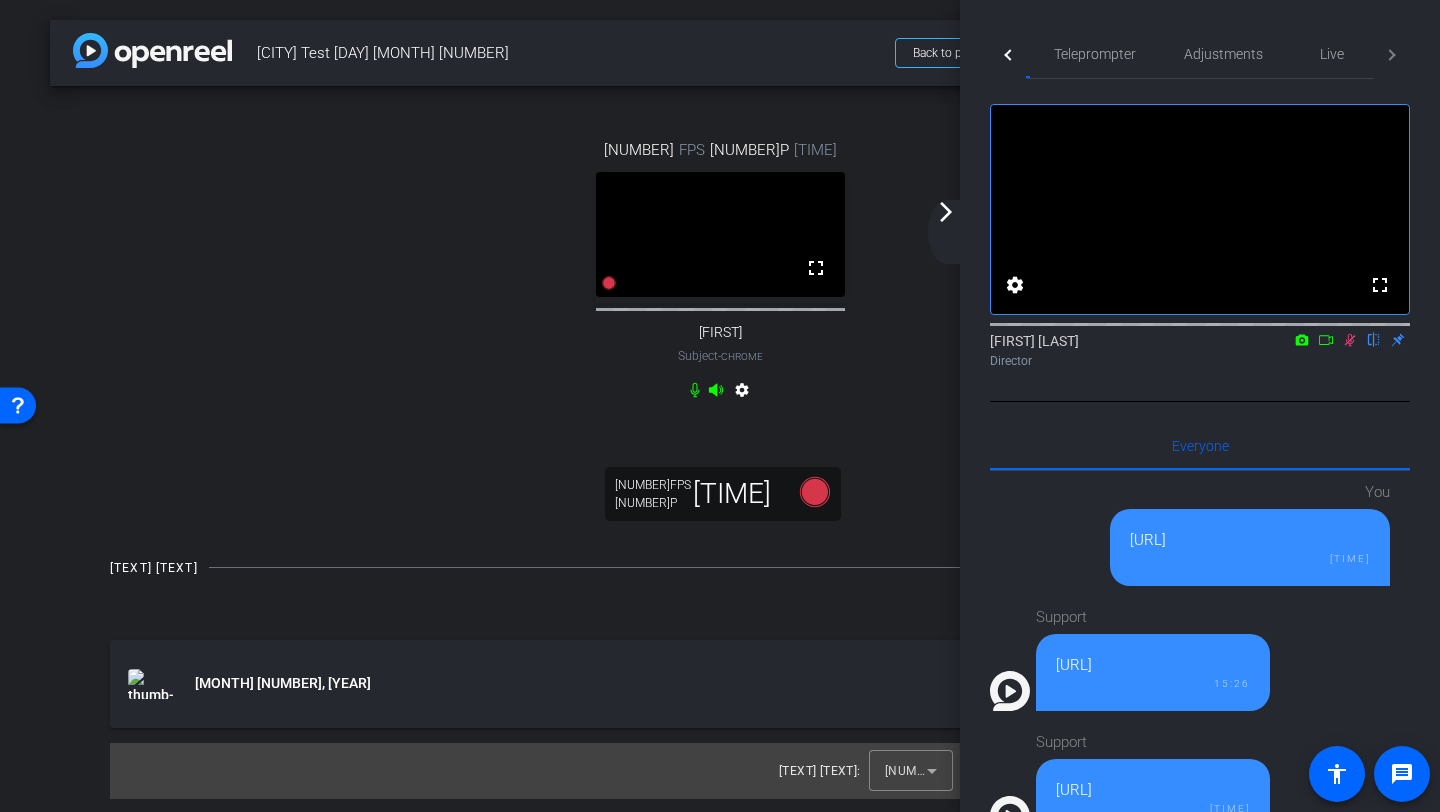 click on "flip" at bounding box center [1374, 339] 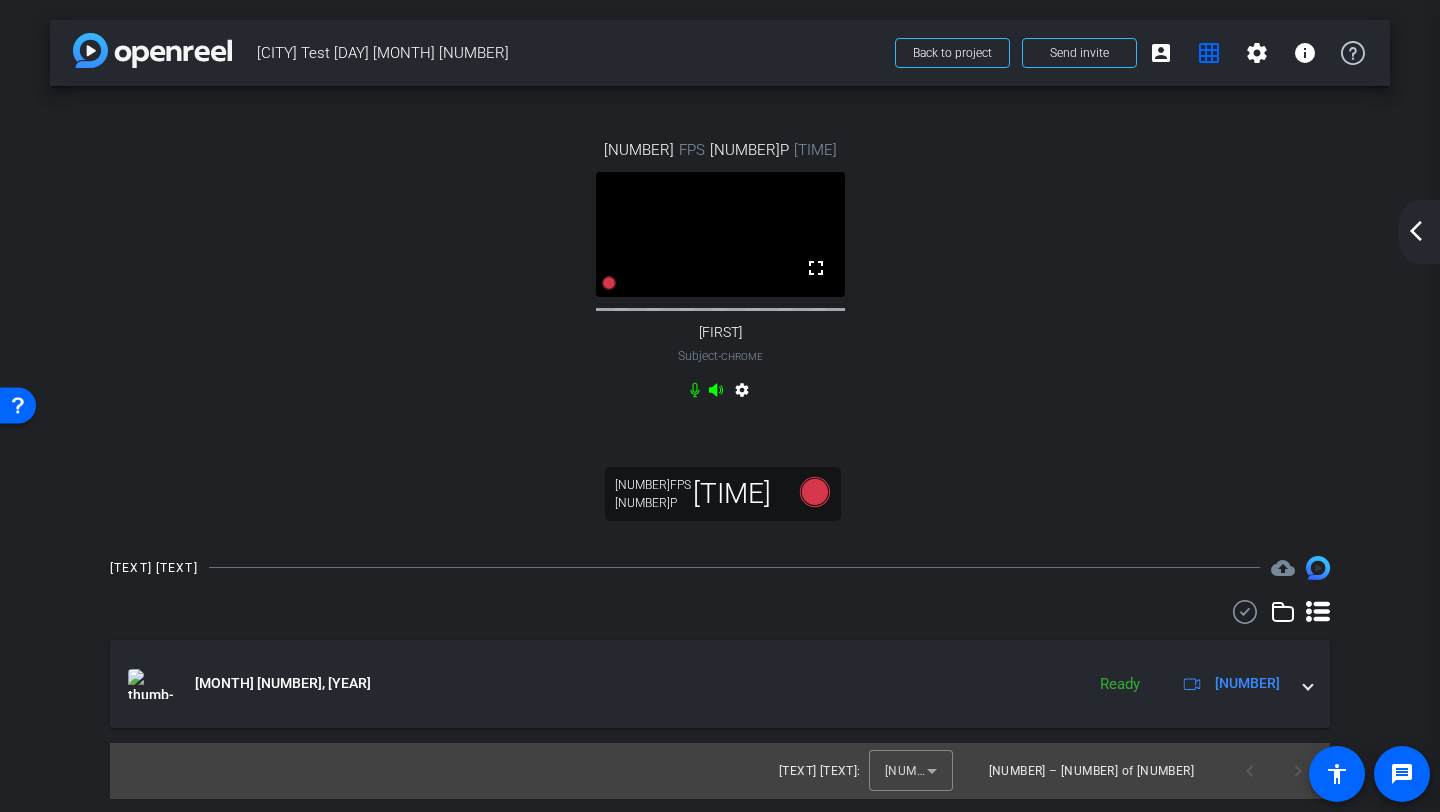 click on "arrow_back_ios_new" at bounding box center (1416, 231) 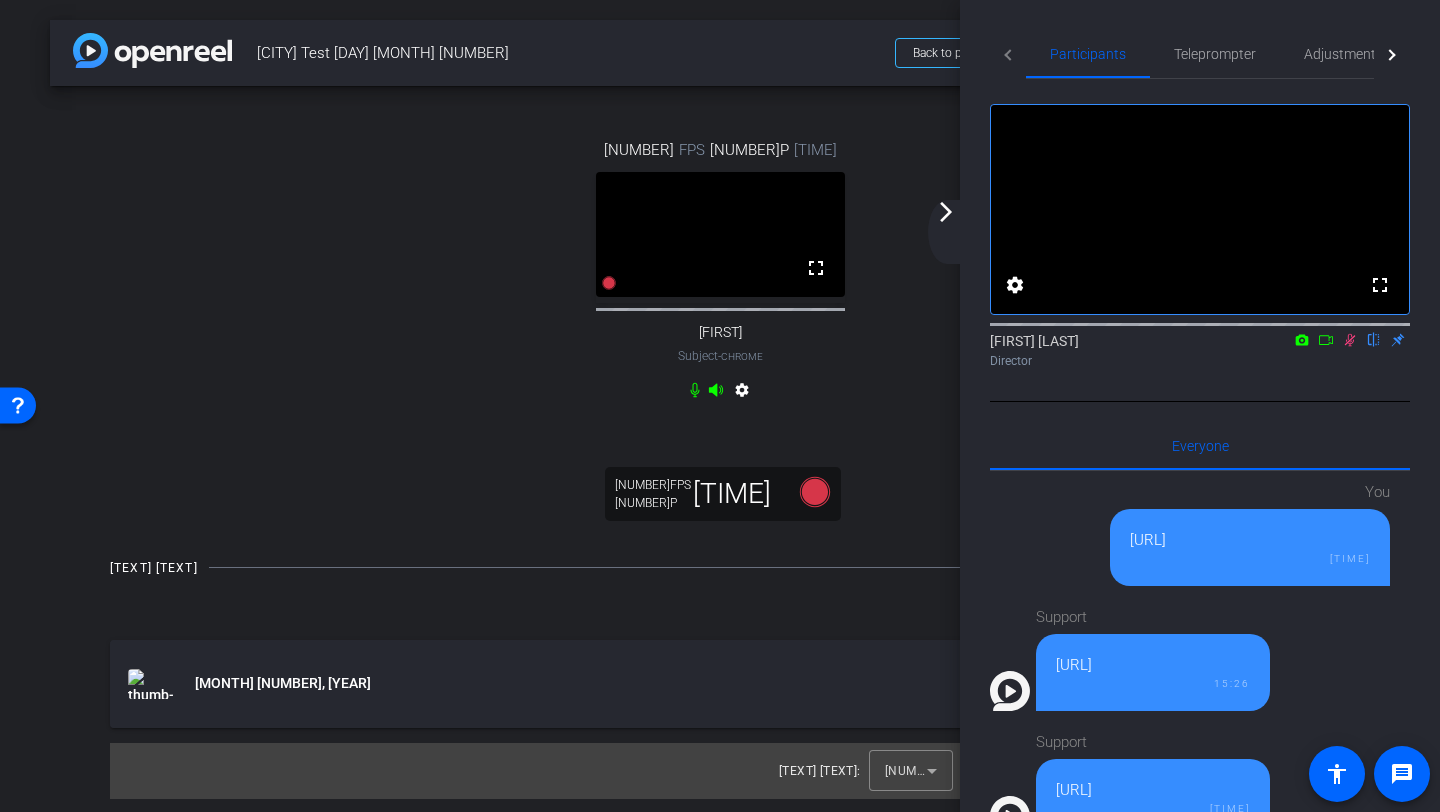 click on "[TEXT] [TEXT]" at bounding box center (949, 232) 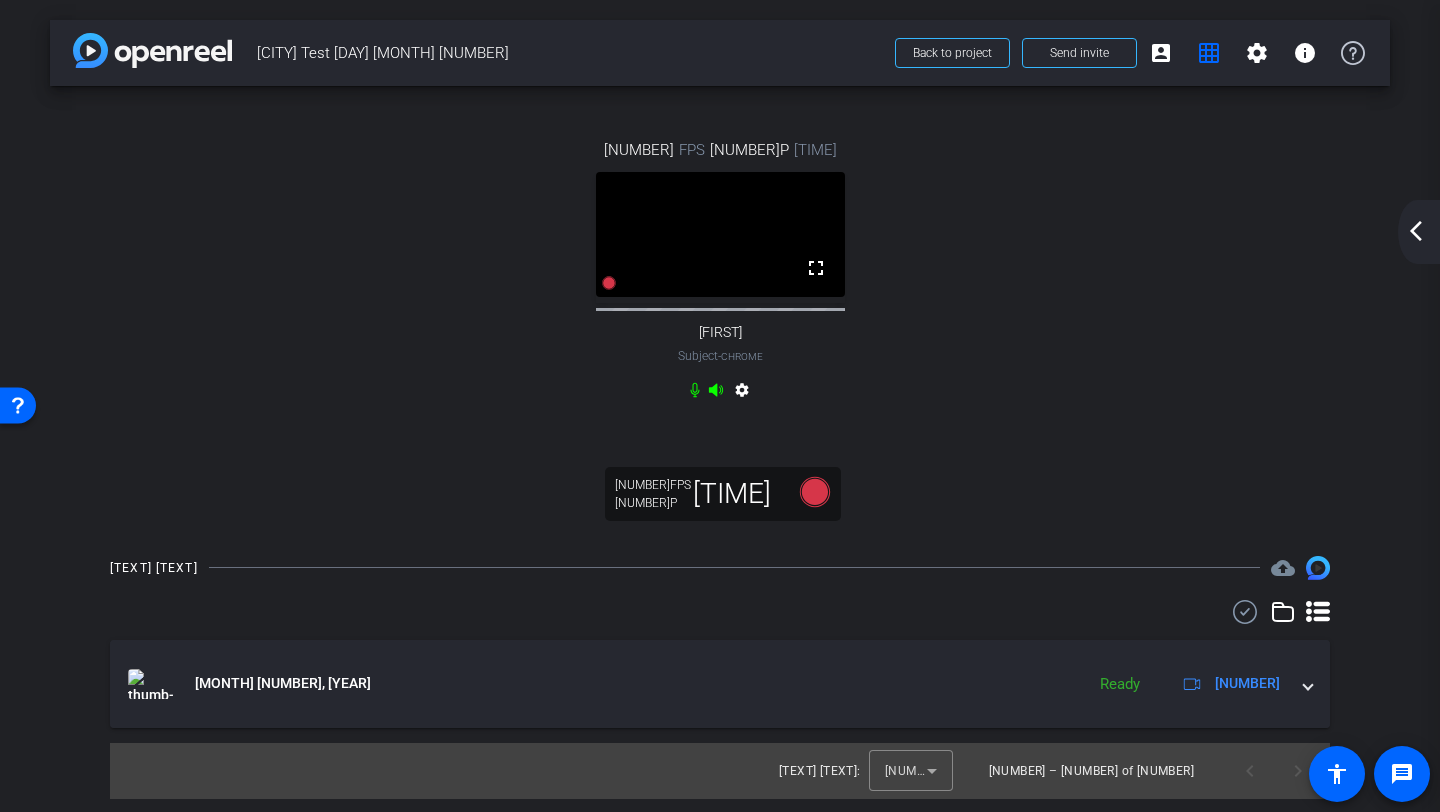 scroll, scrollTop: 2, scrollLeft: 0, axis: vertical 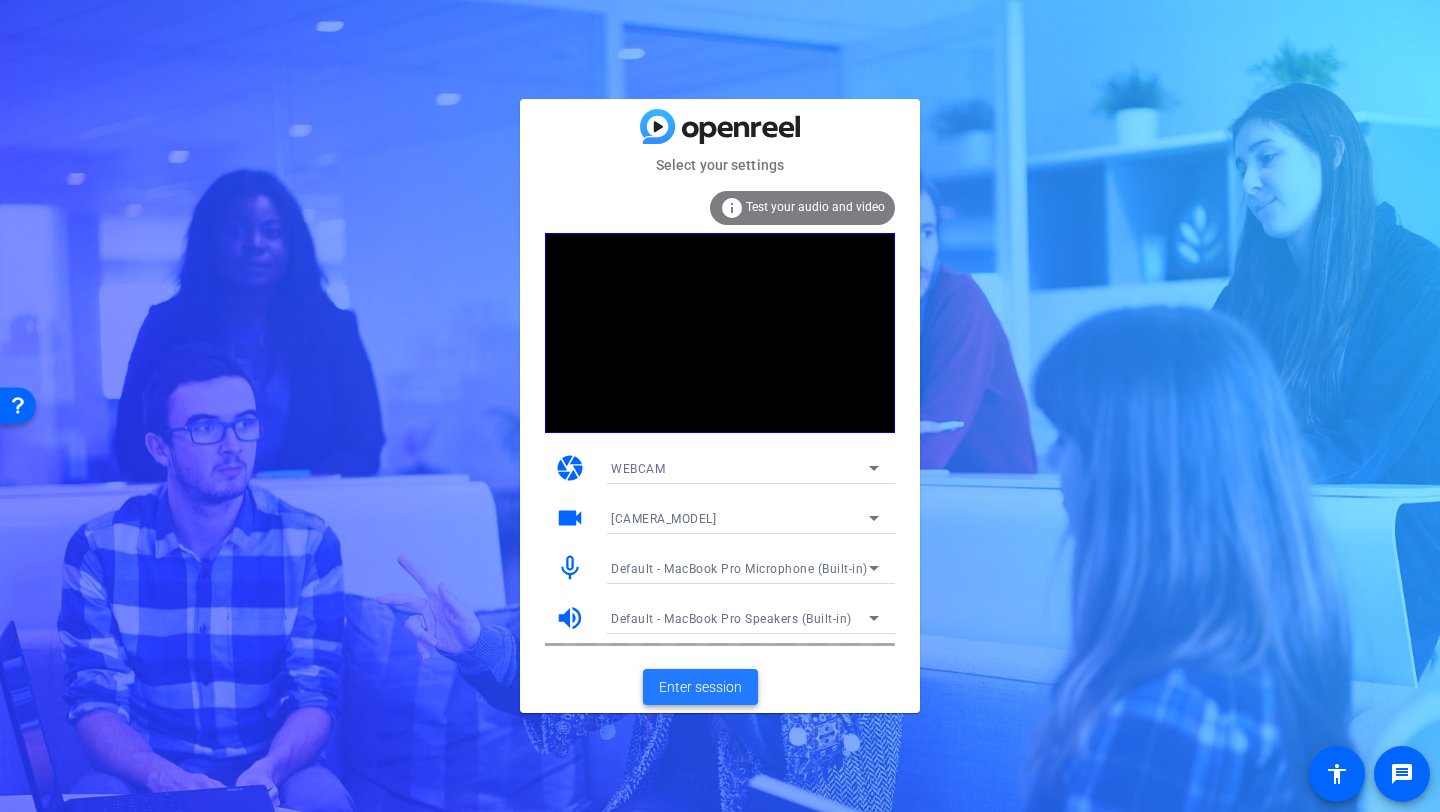 click on "Enter session" at bounding box center [700, 687] 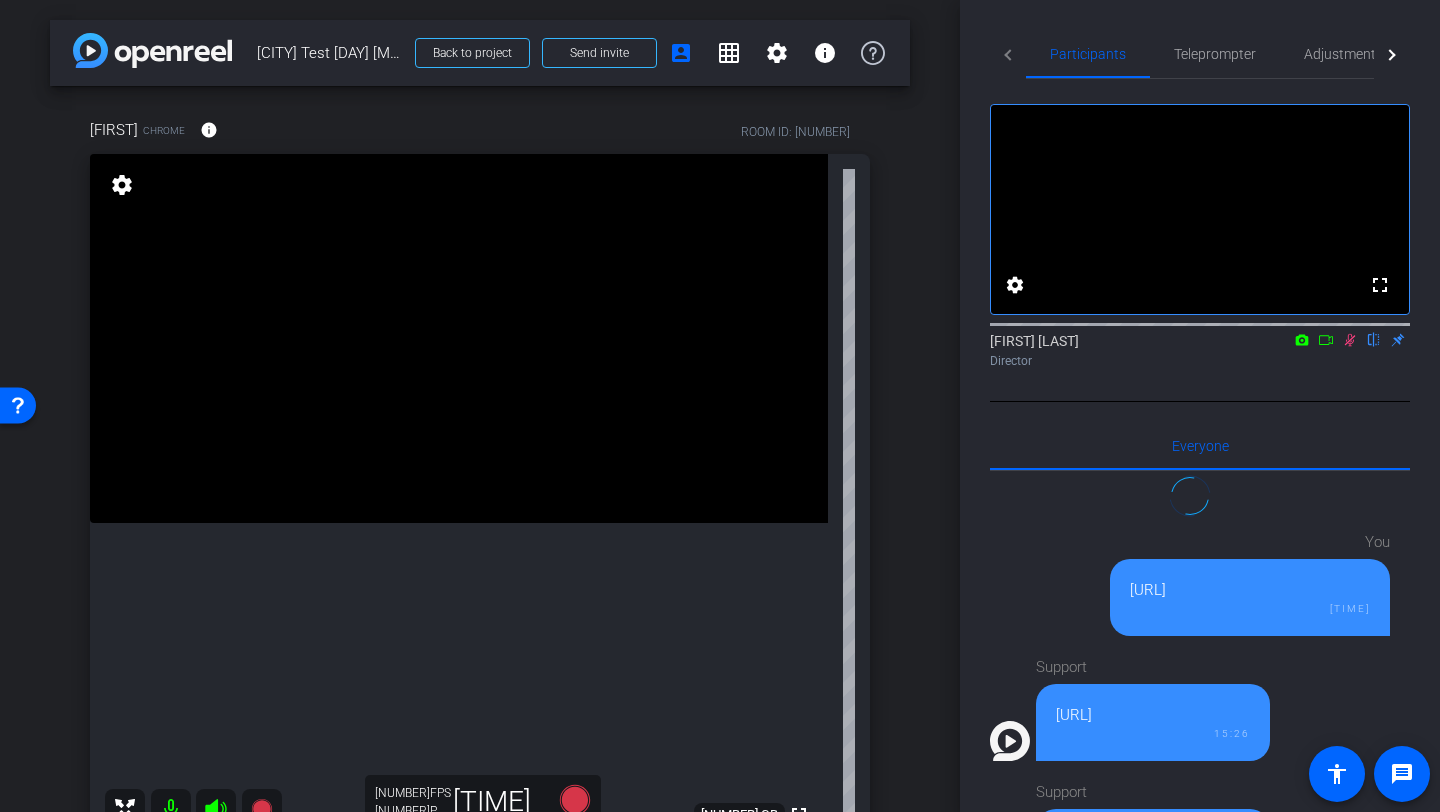 scroll, scrollTop: 0, scrollLeft: 0, axis: both 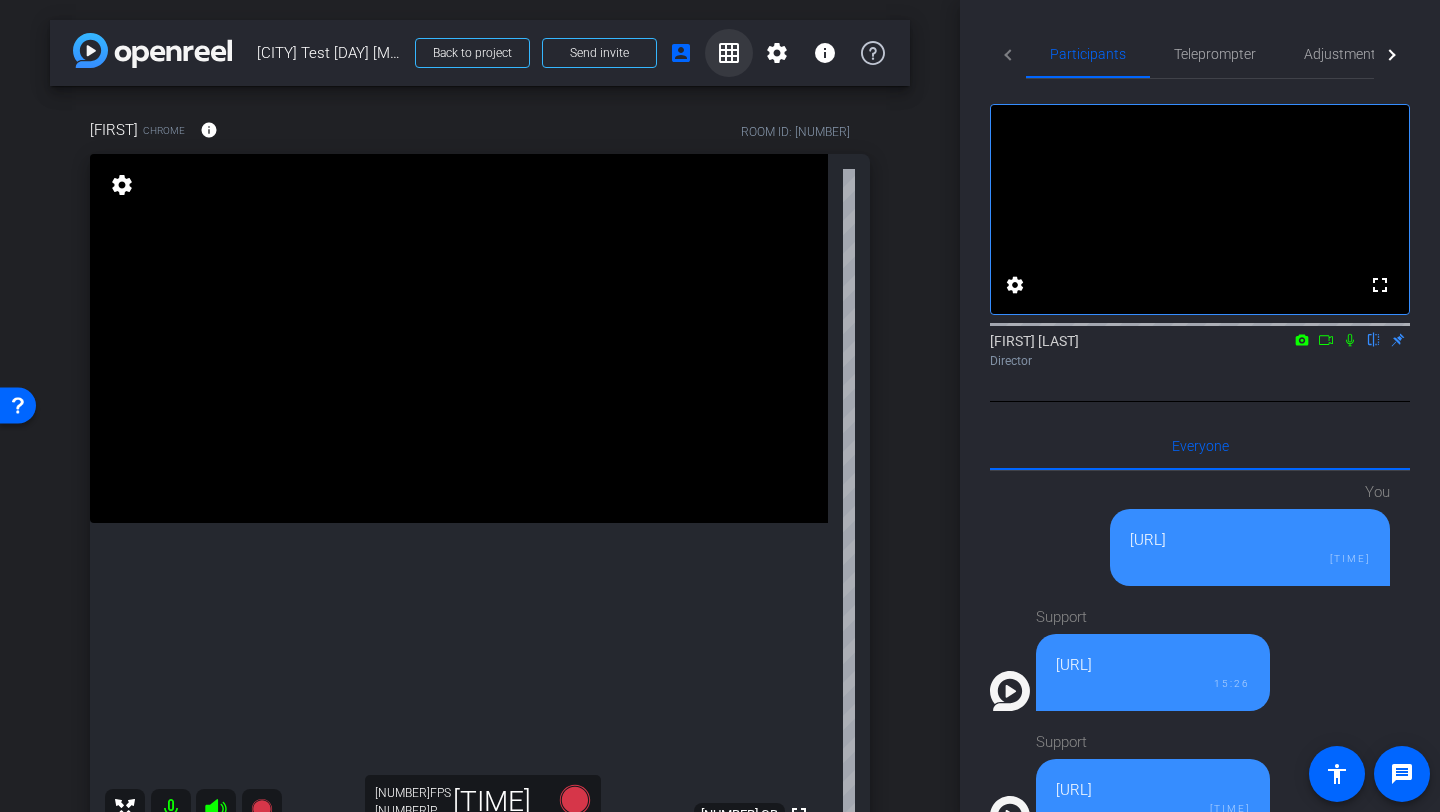 click on "grid_on" at bounding box center (729, 53) 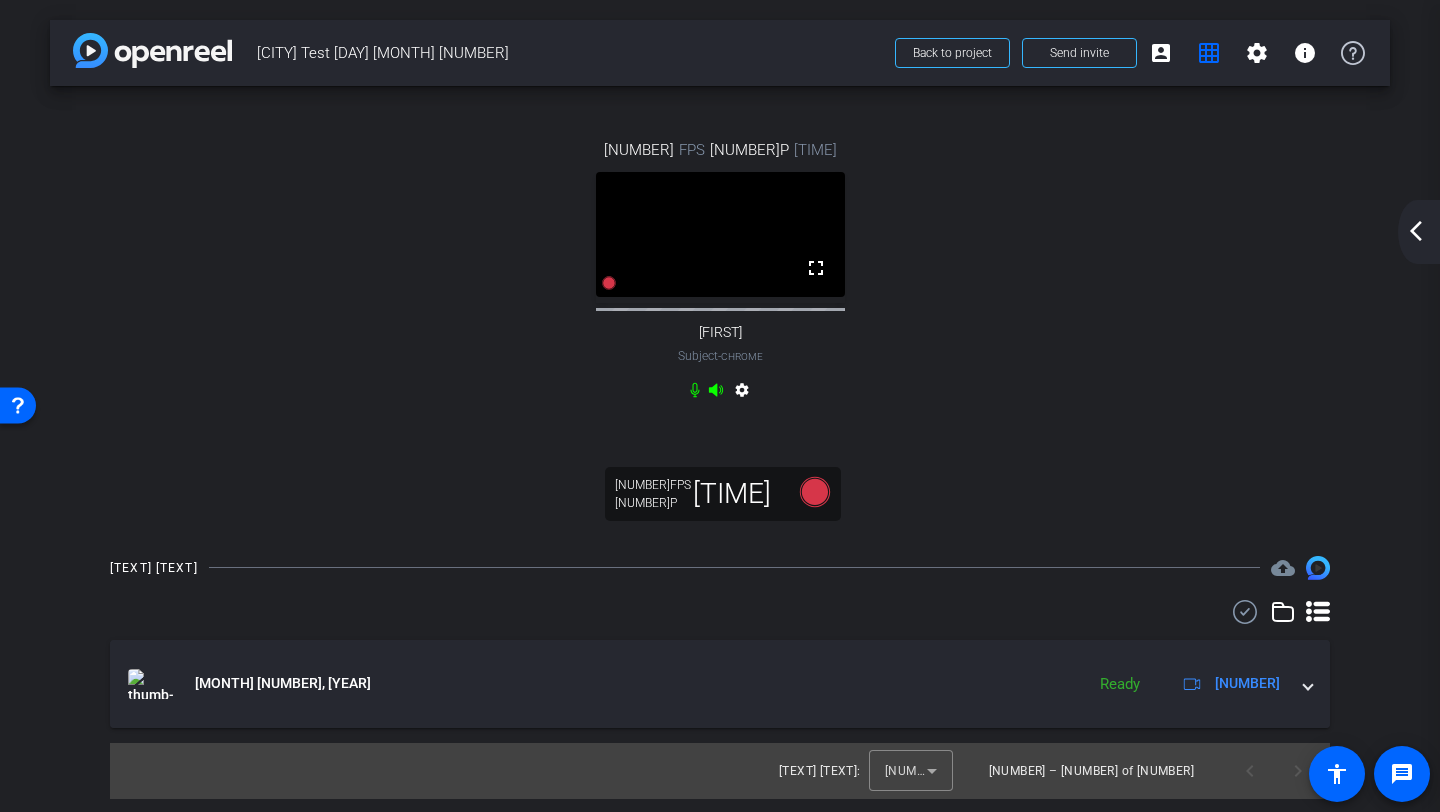 click on "arrow_back_ios_new" at bounding box center [1416, 231] 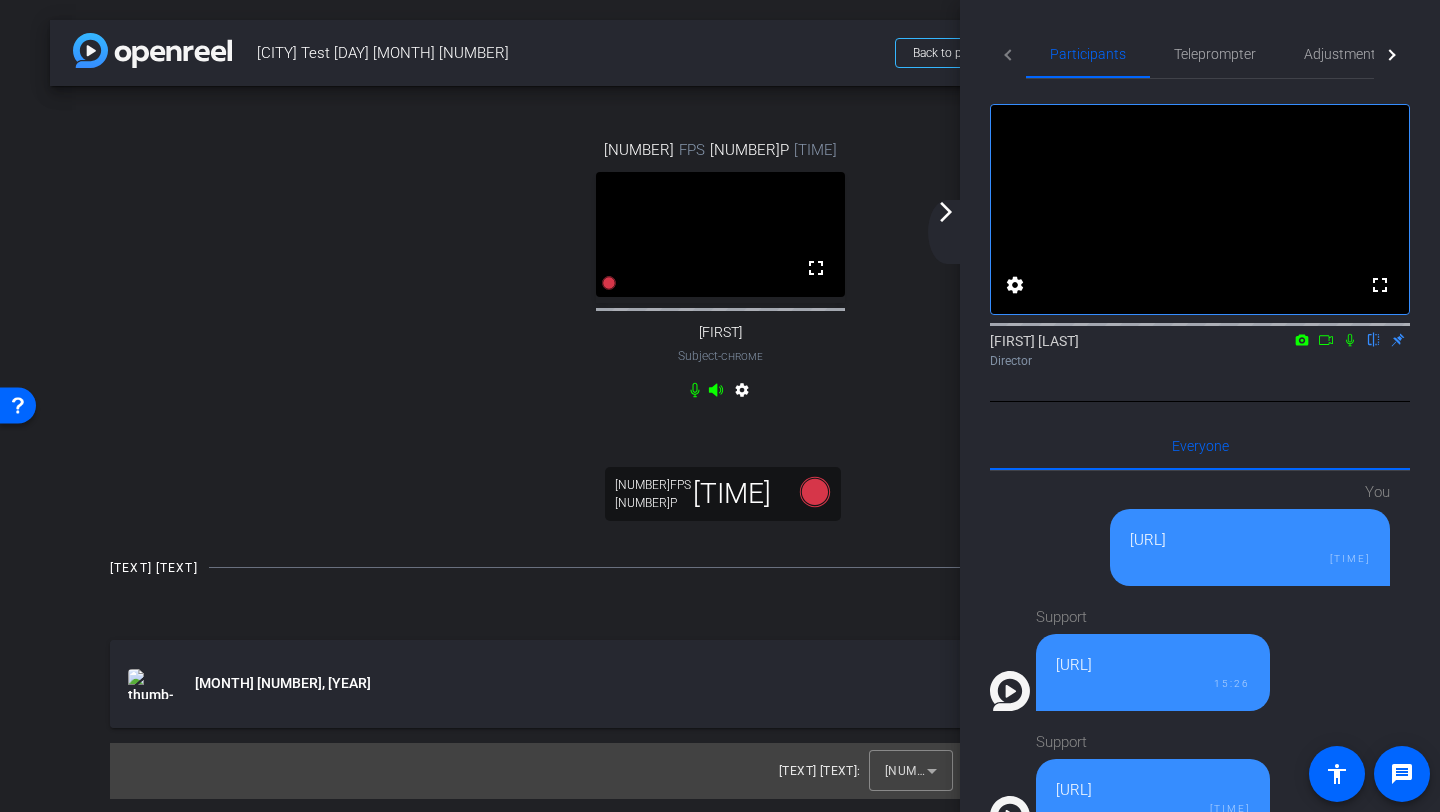 click on "arrow_forward_ios" at bounding box center [946, 212] 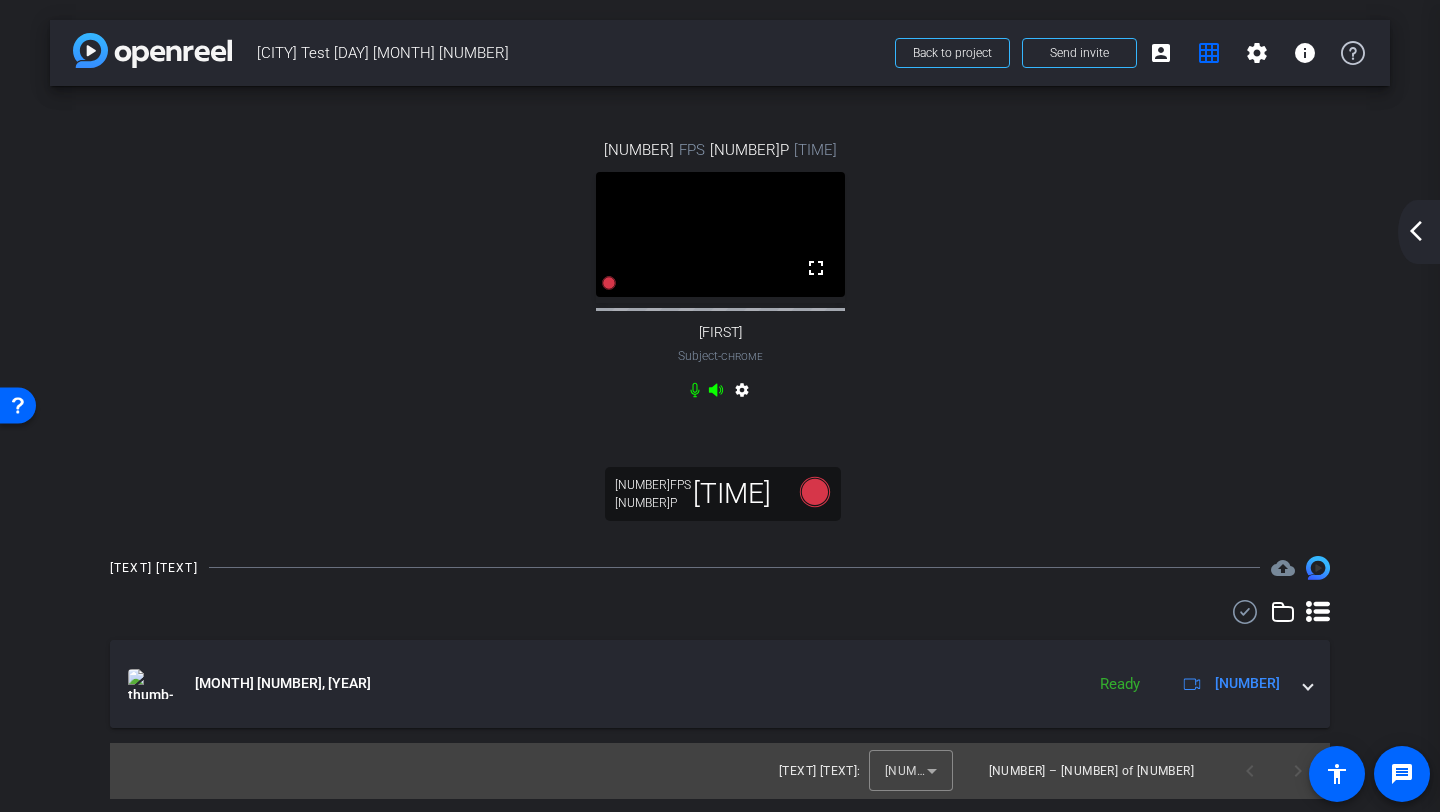 click on "[TEXT] [TEXT]" at bounding box center (1419, 232) 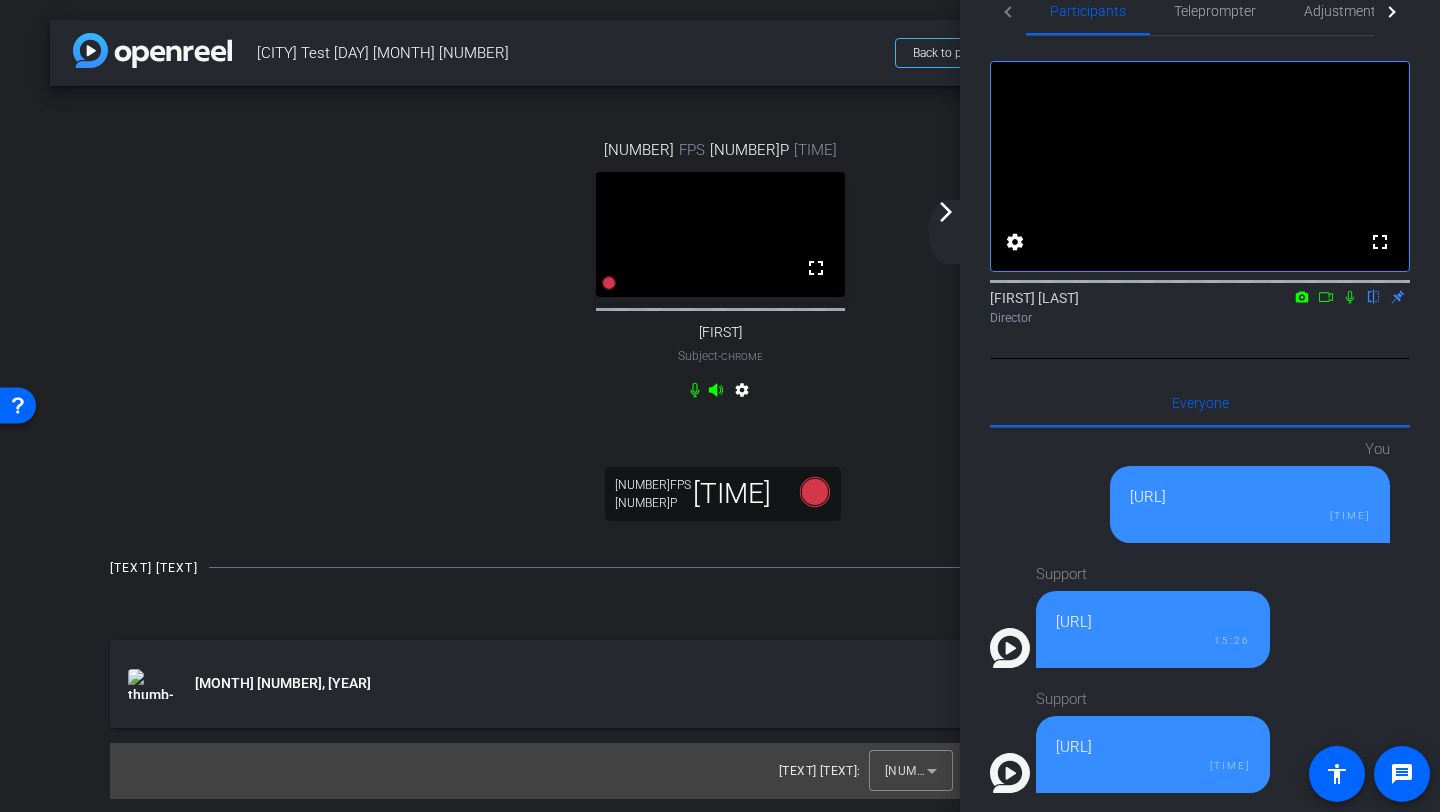 scroll, scrollTop: 45, scrollLeft: 0, axis: vertical 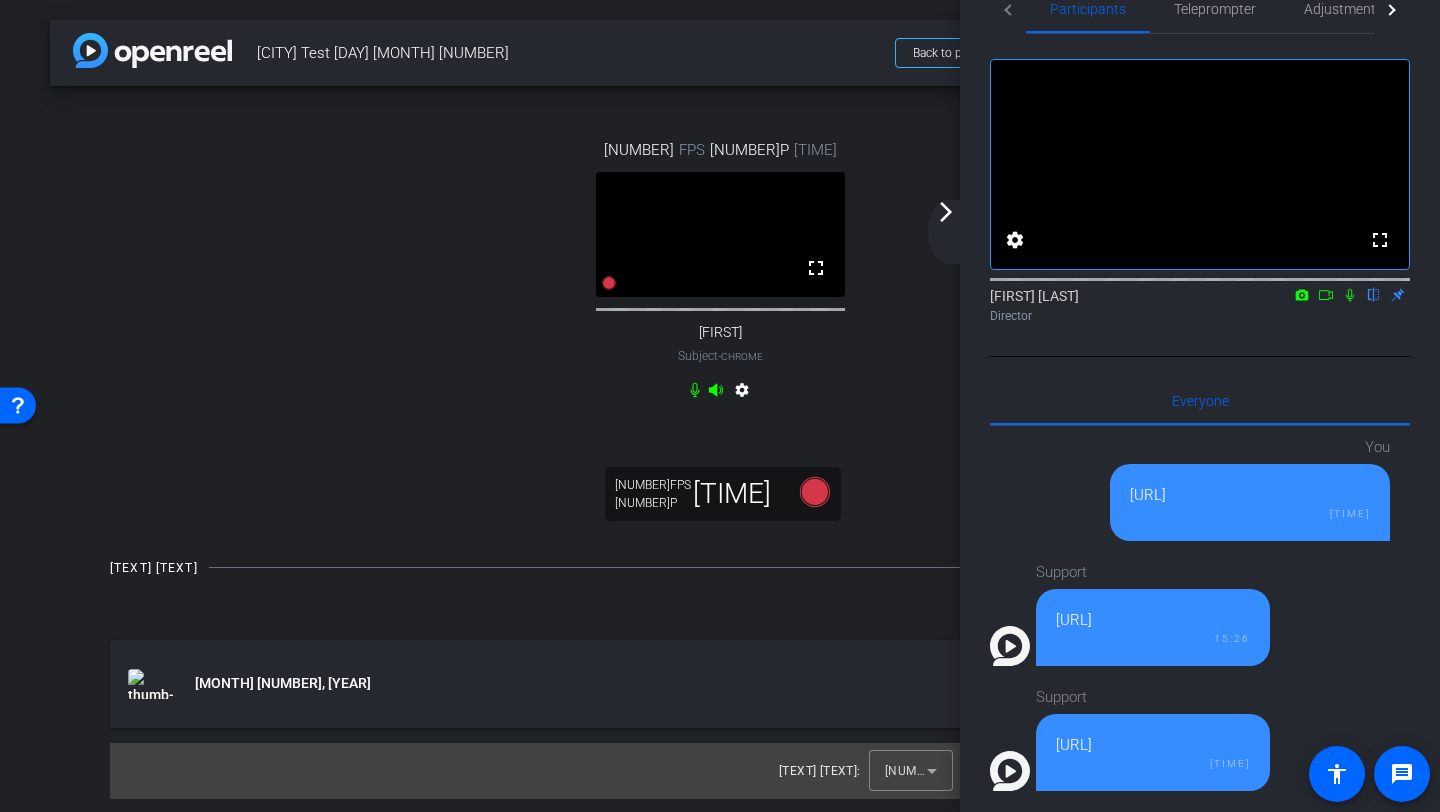 click at bounding box center (1350, 295) 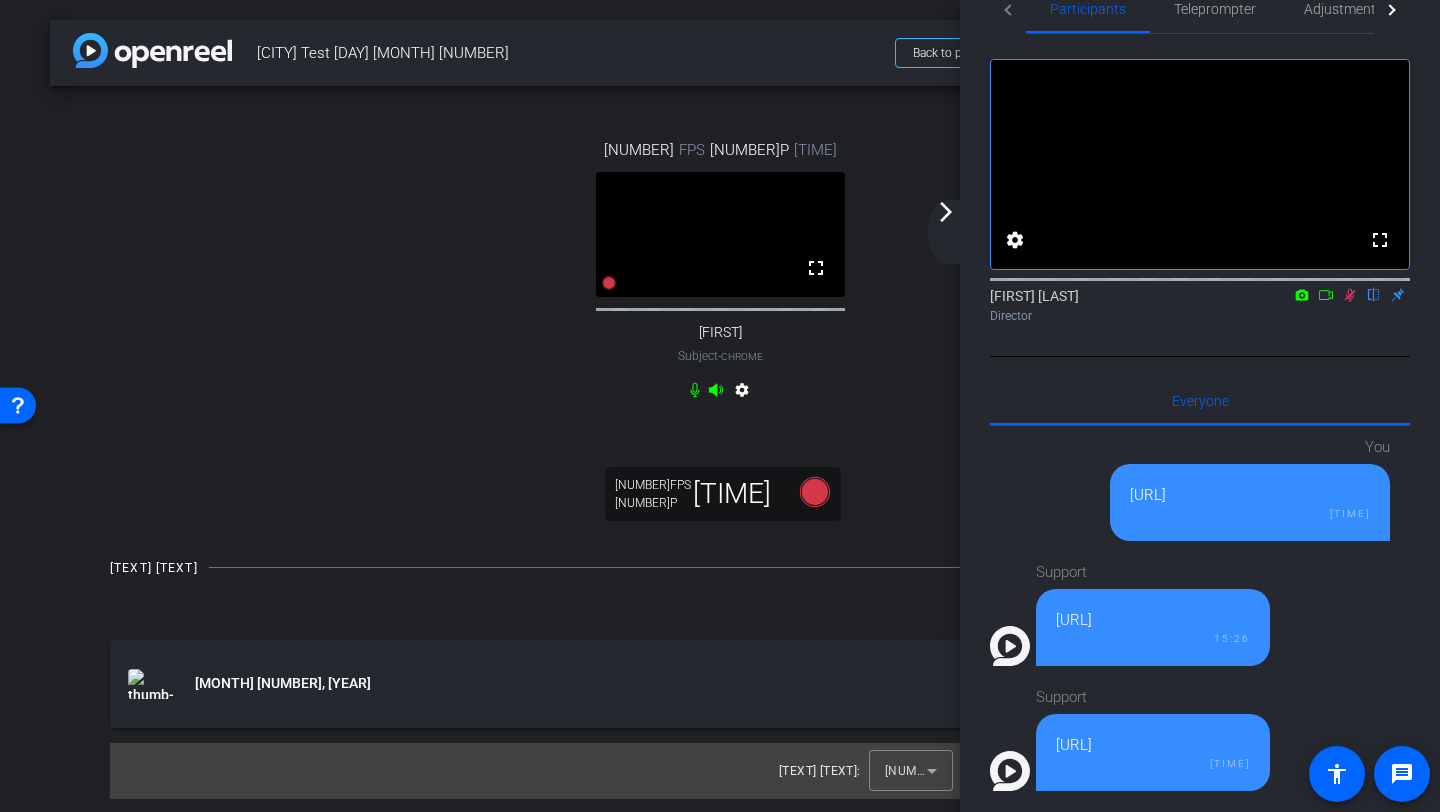 scroll, scrollTop: 0, scrollLeft: 0, axis: both 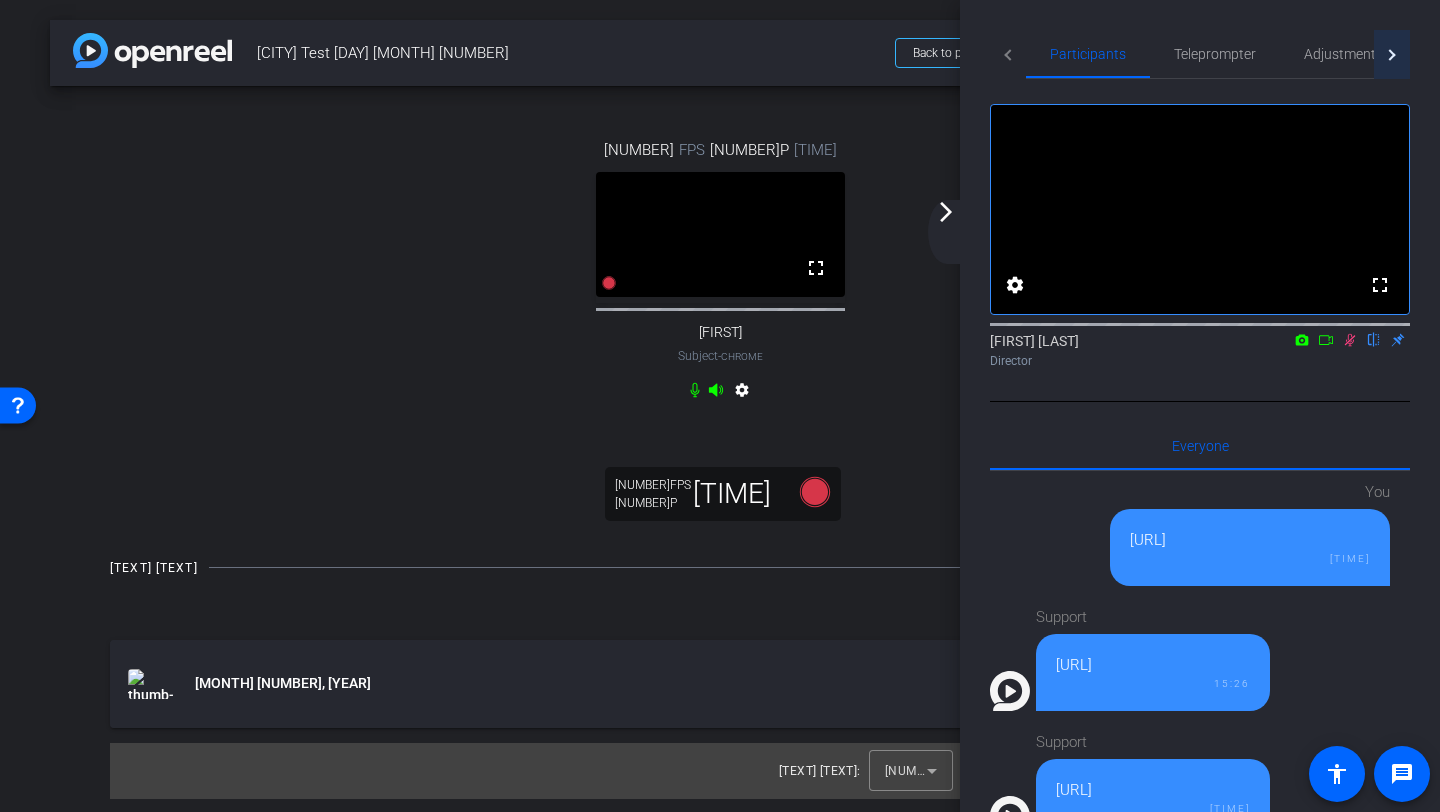 click at bounding box center (1392, 54) 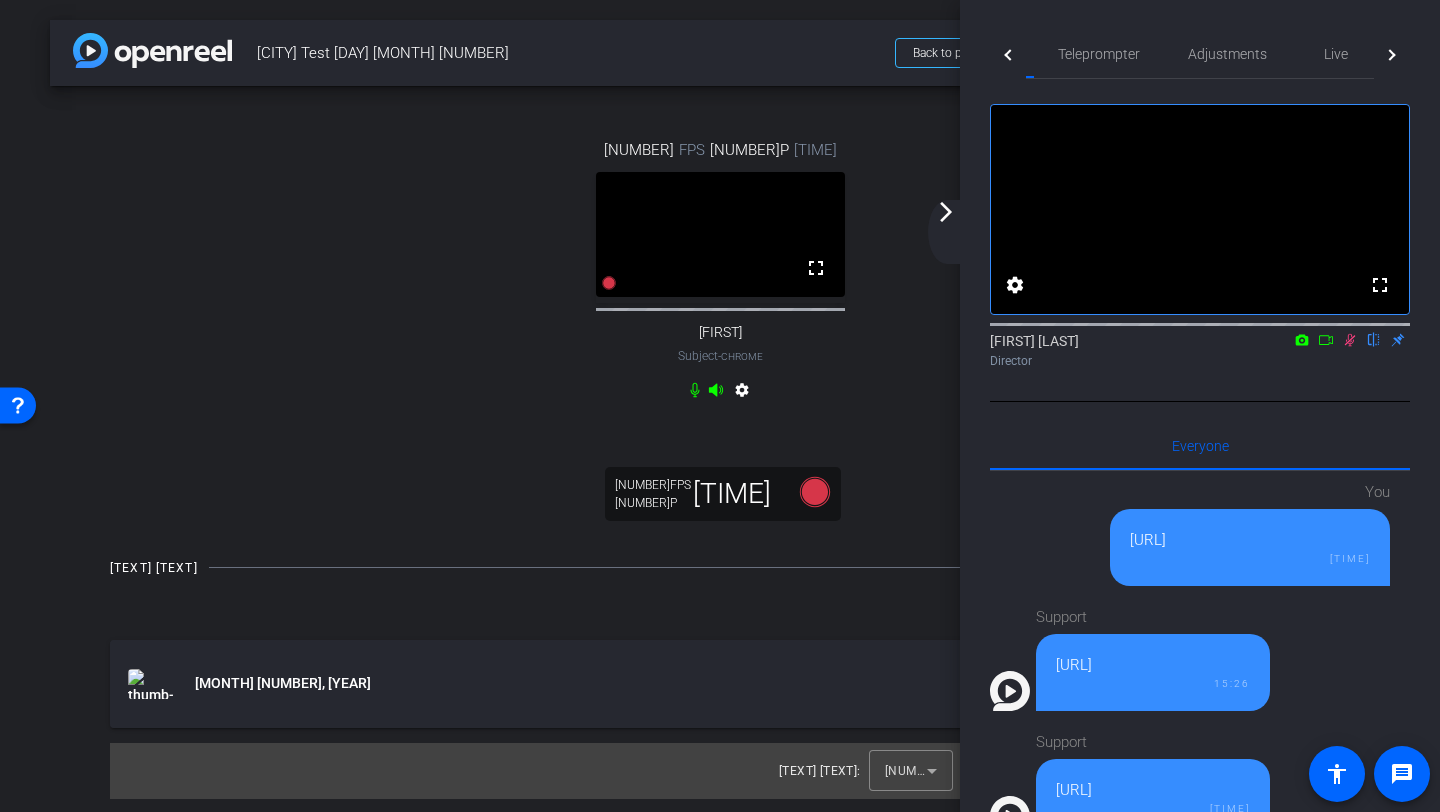 click at bounding box center [1392, 54] 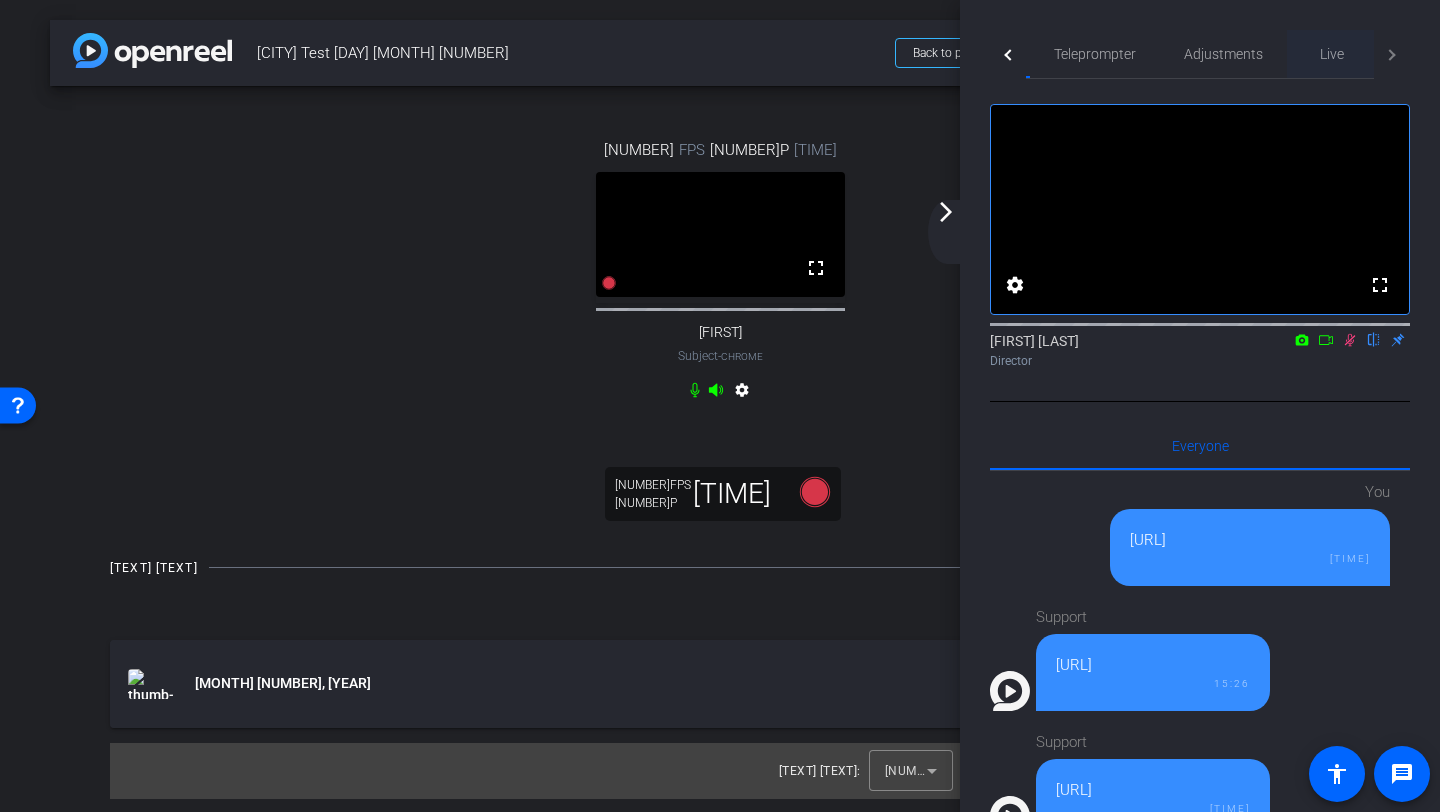 click on "Live" at bounding box center [1332, 54] 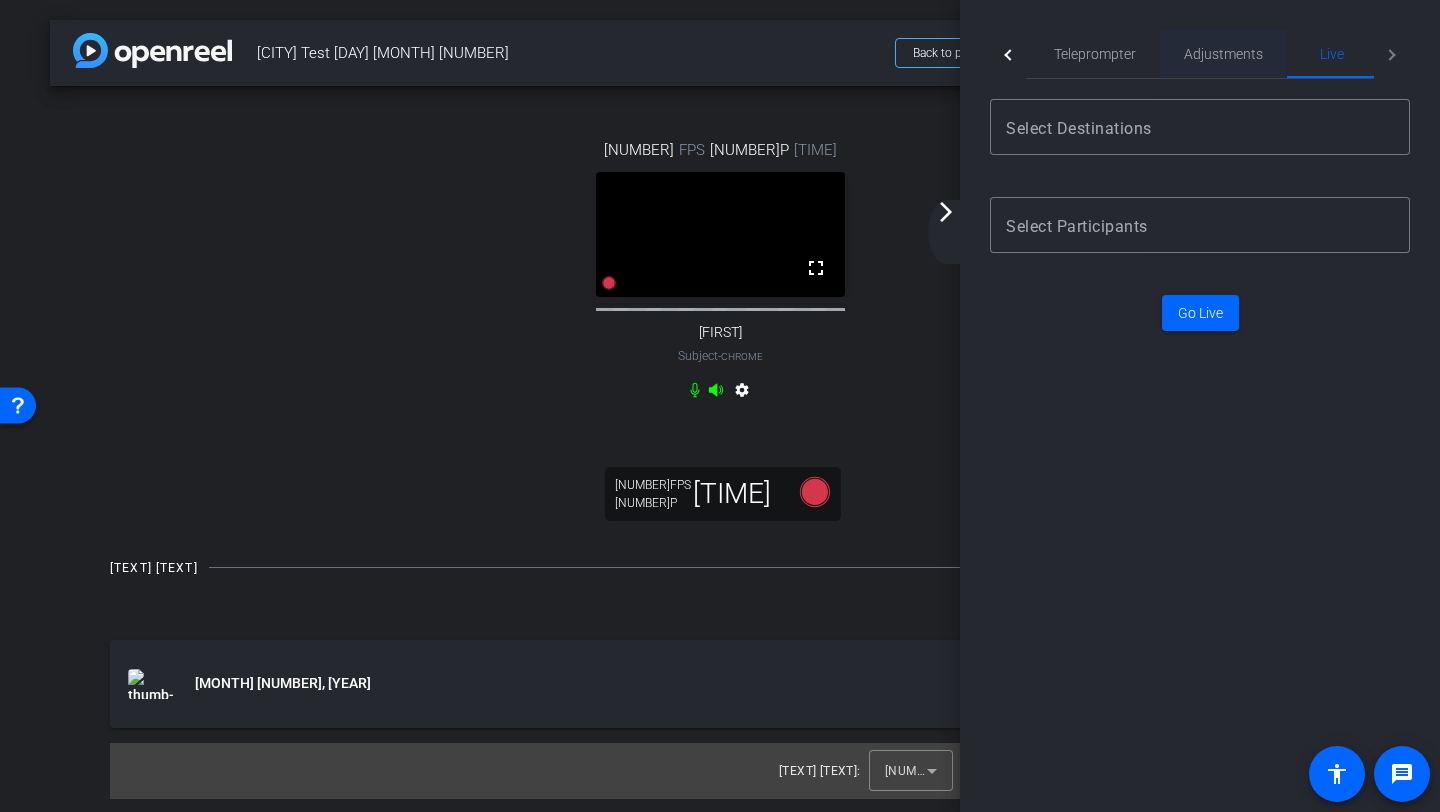 click on "Adjustments" at bounding box center (1223, 54) 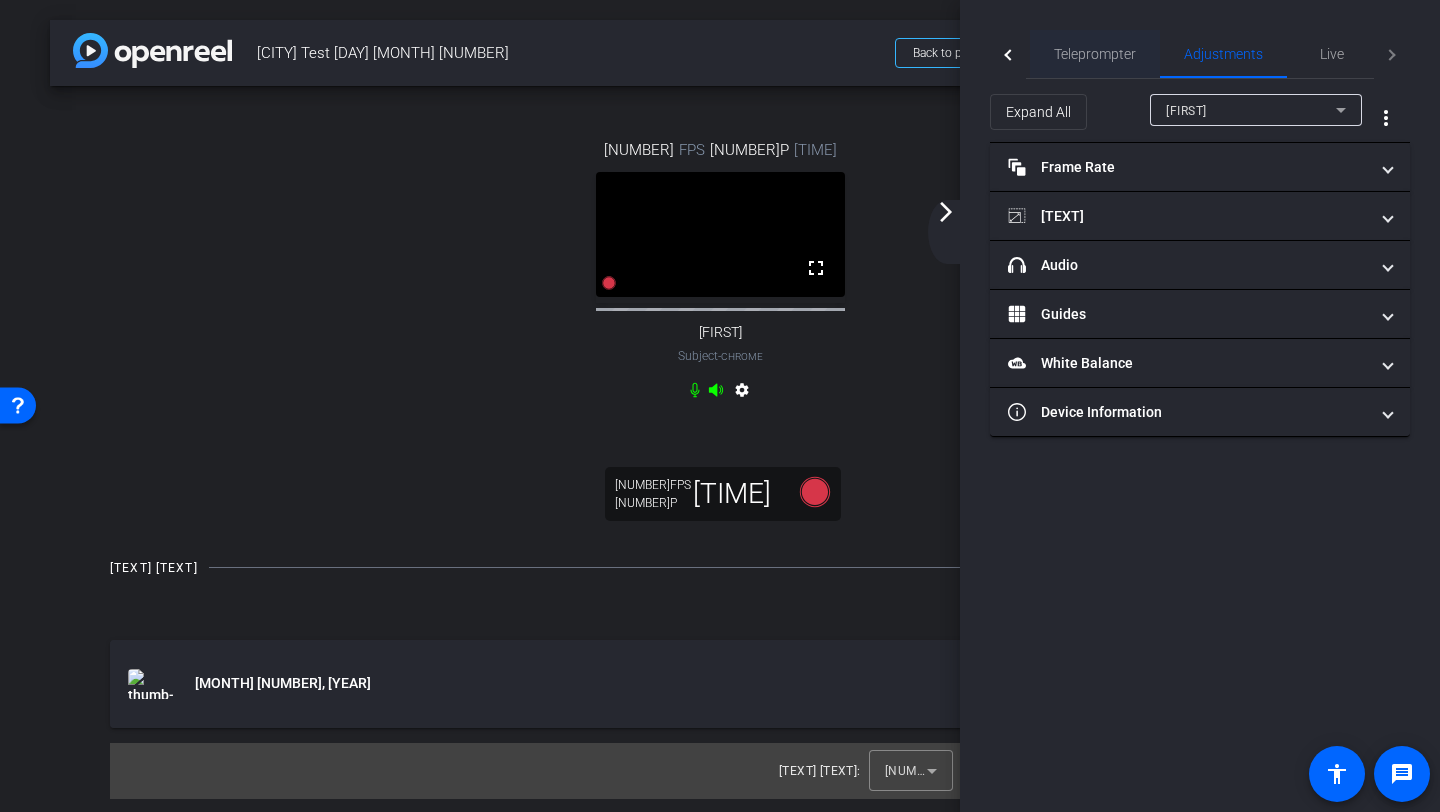 click on "Teleprompter" at bounding box center [1095, 54] 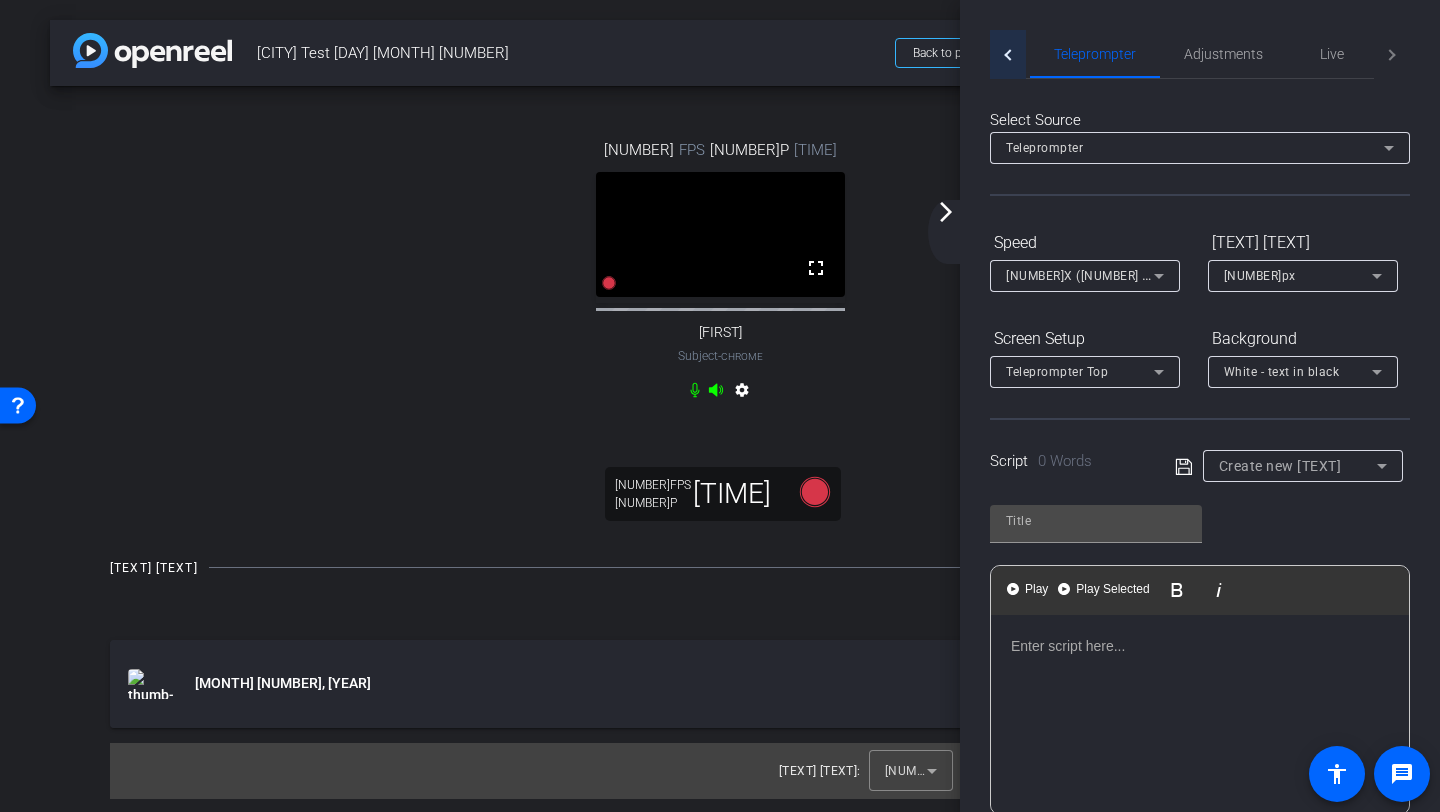 click at bounding box center [1008, 54] 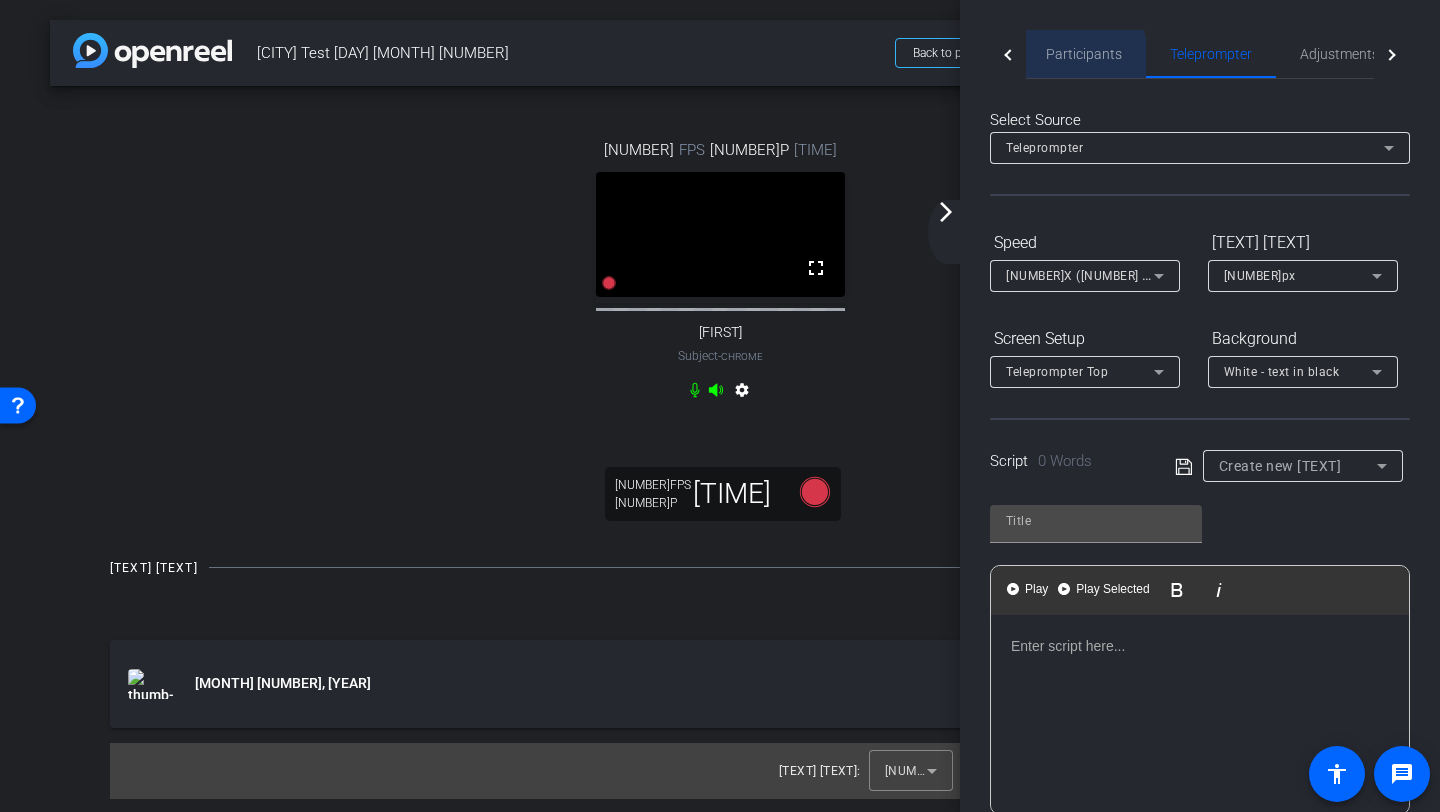 click on "Participants" at bounding box center [1084, 54] 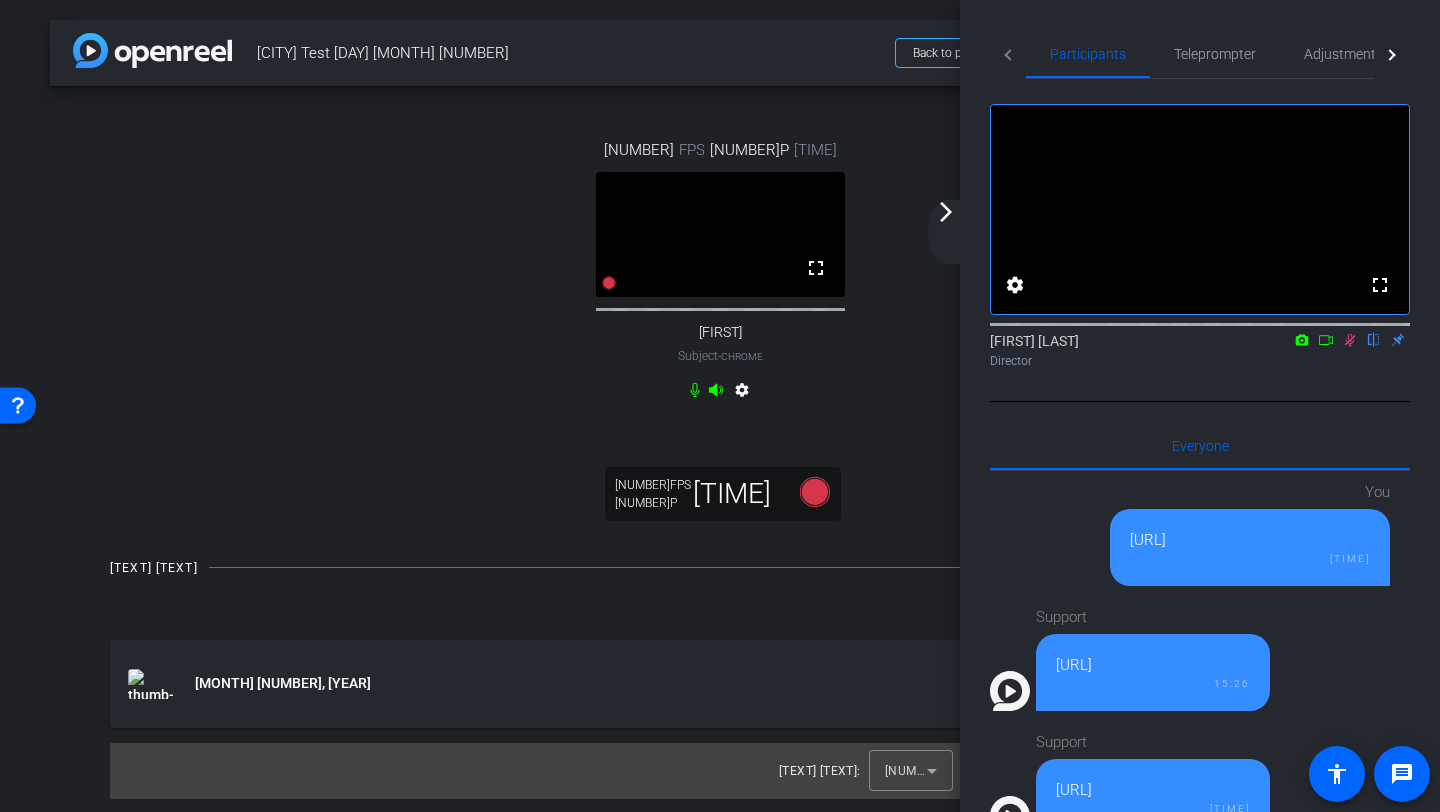 click on "[TEXT] [TEXT] [TEXT] [TEXT]" at bounding box center (1200, 54) 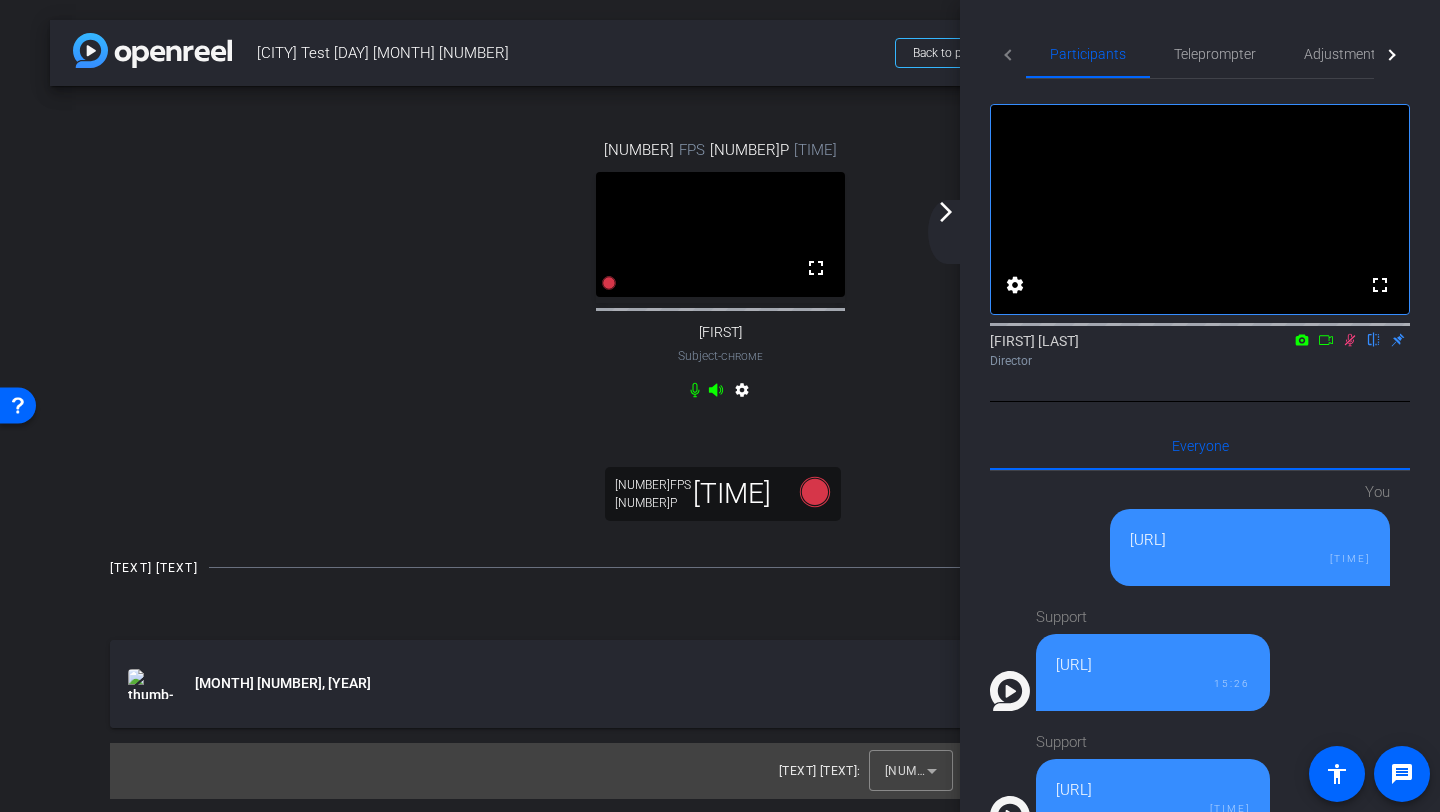 click on "[TEXT] [TEXT]" at bounding box center [949, 232] 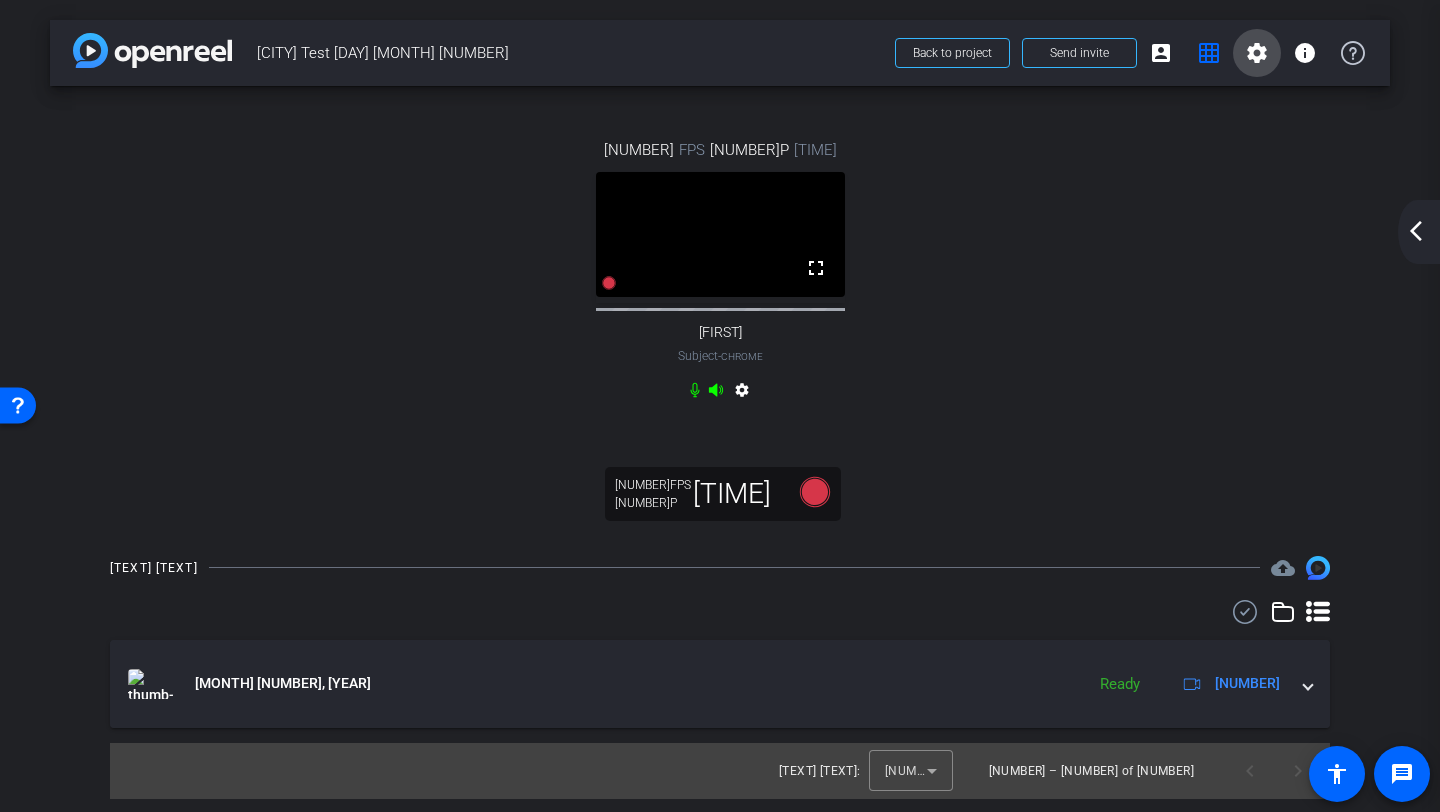 click on "settings" at bounding box center (1257, 53) 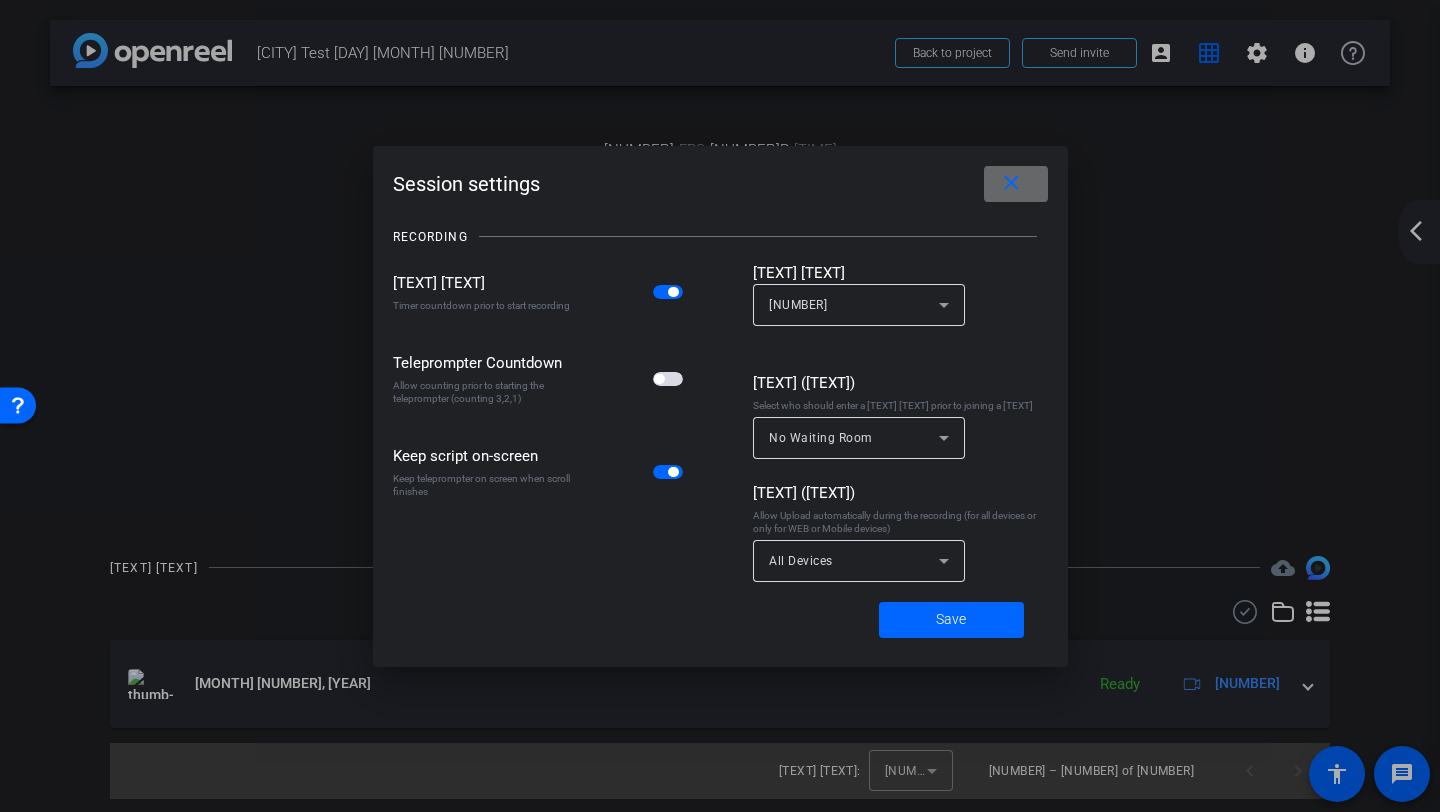 click on "close" at bounding box center [1011, 183] 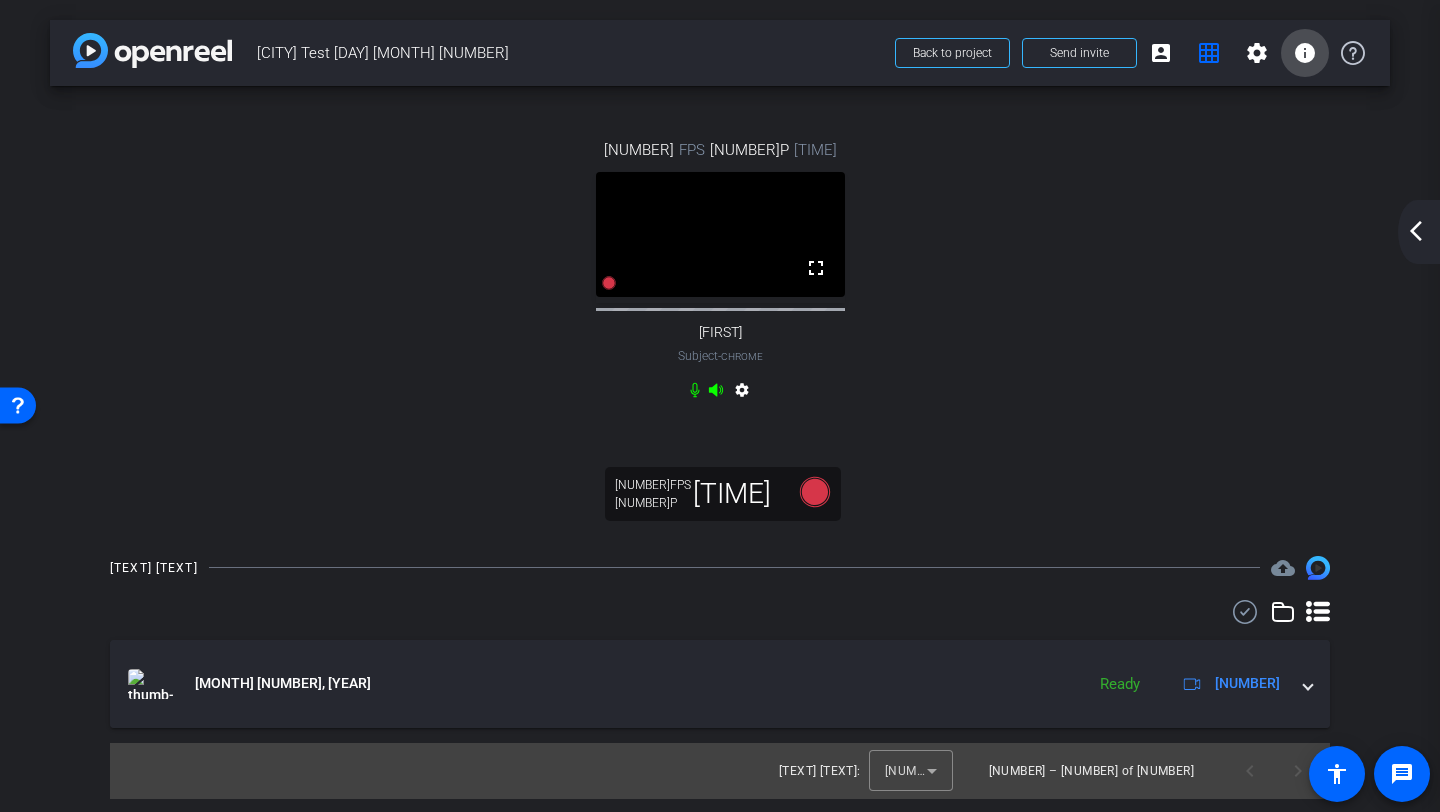 click on "info" at bounding box center [1305, 53] 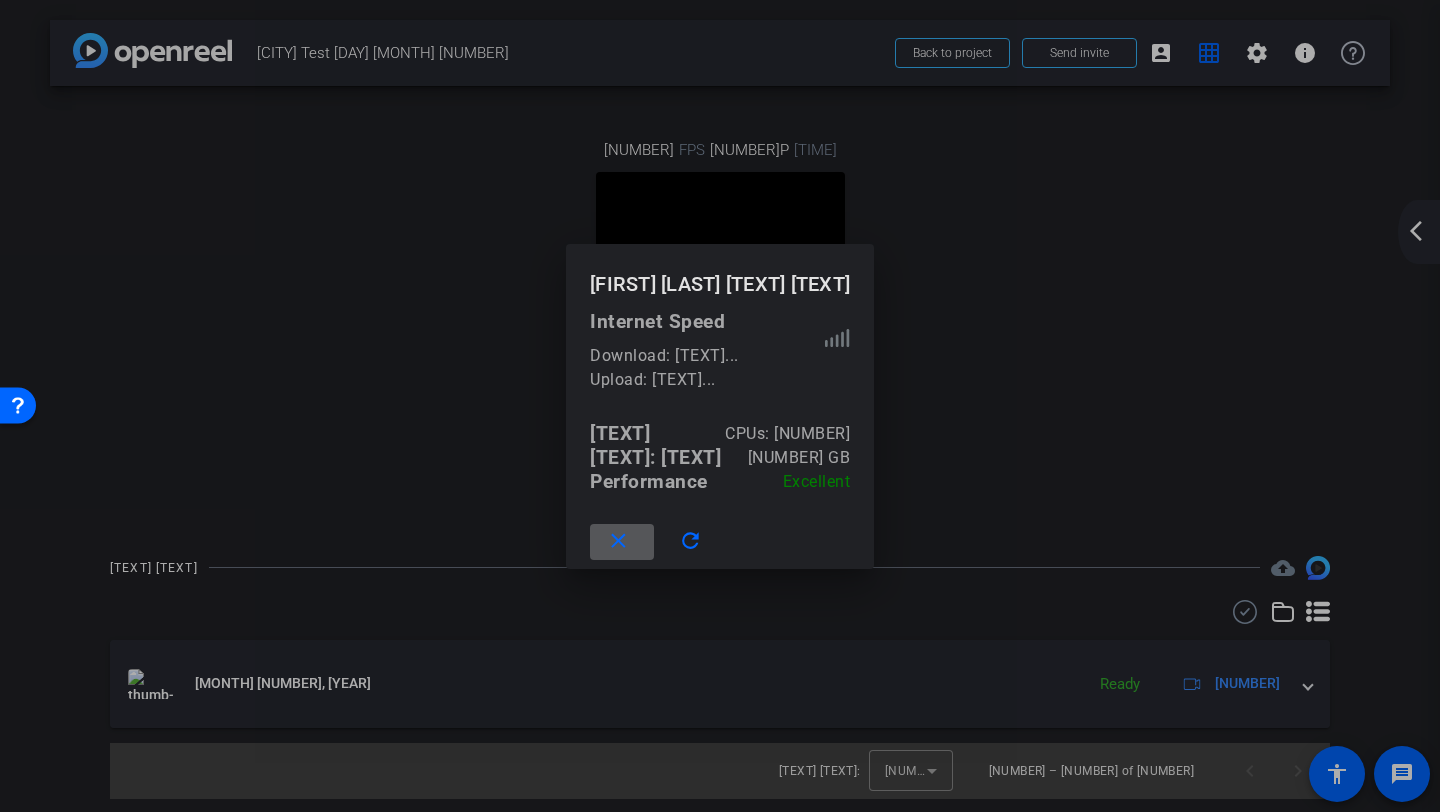 click at bounding box center [622, 542] 